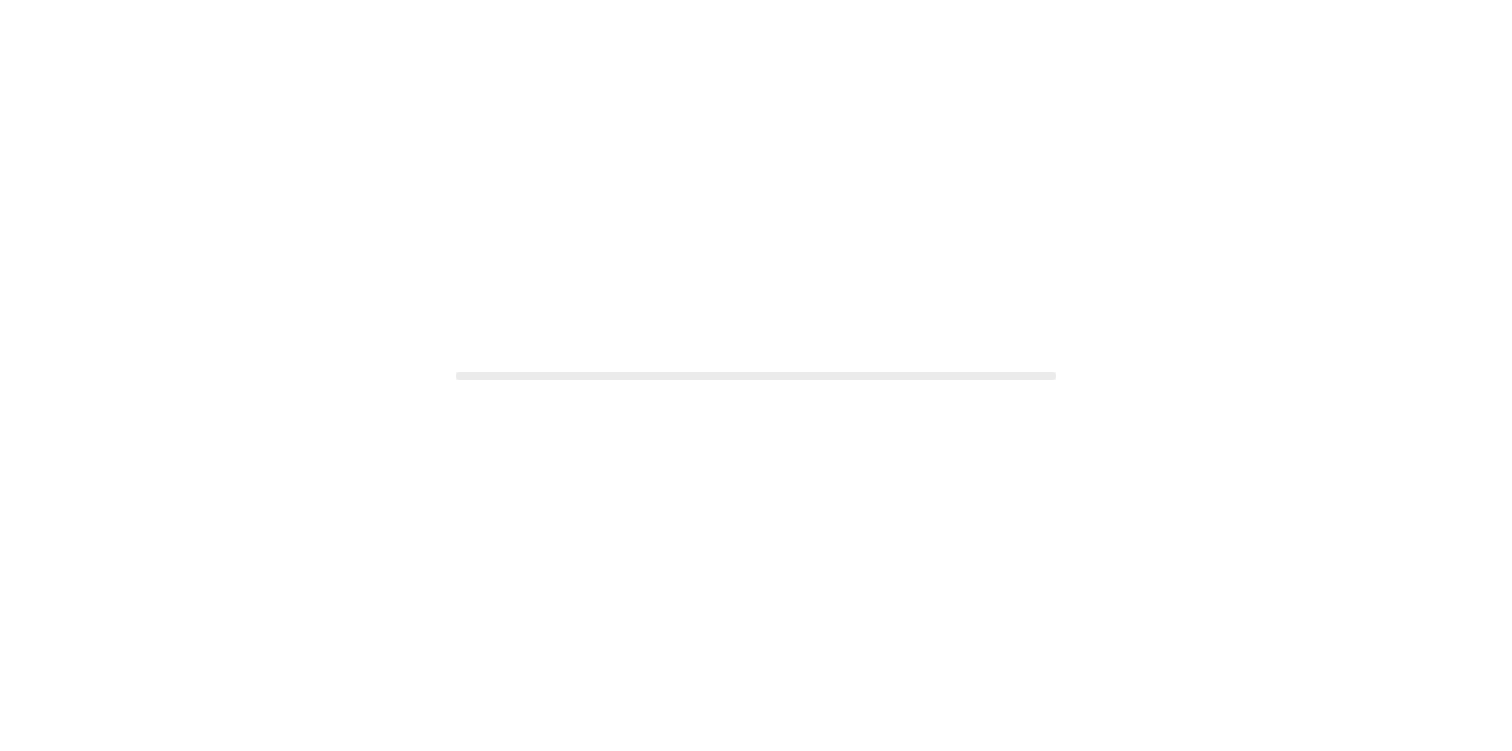 scroll, scrollTop: 0, scrollLeft: 0, axis: both 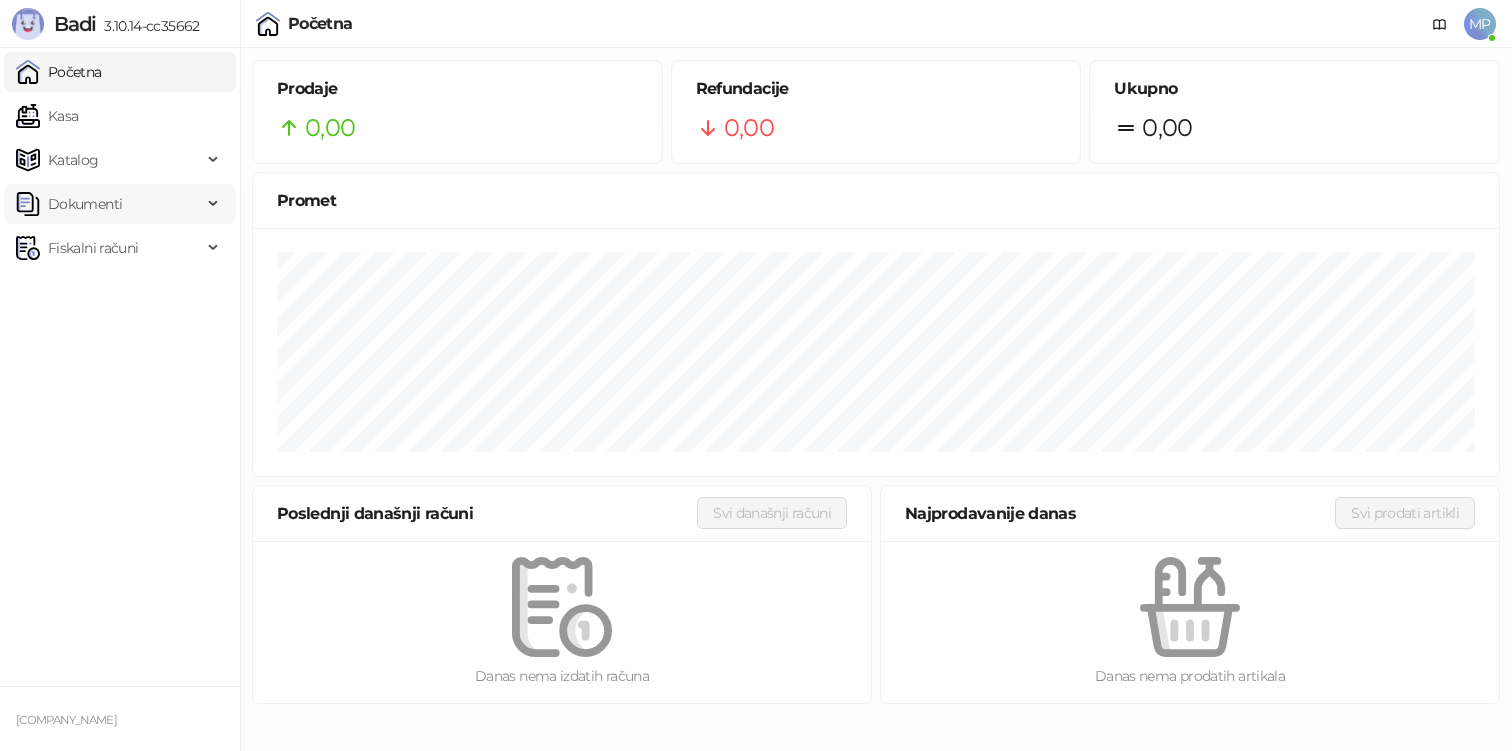 click on "Dokumenti" at bounding box center [85, 204] 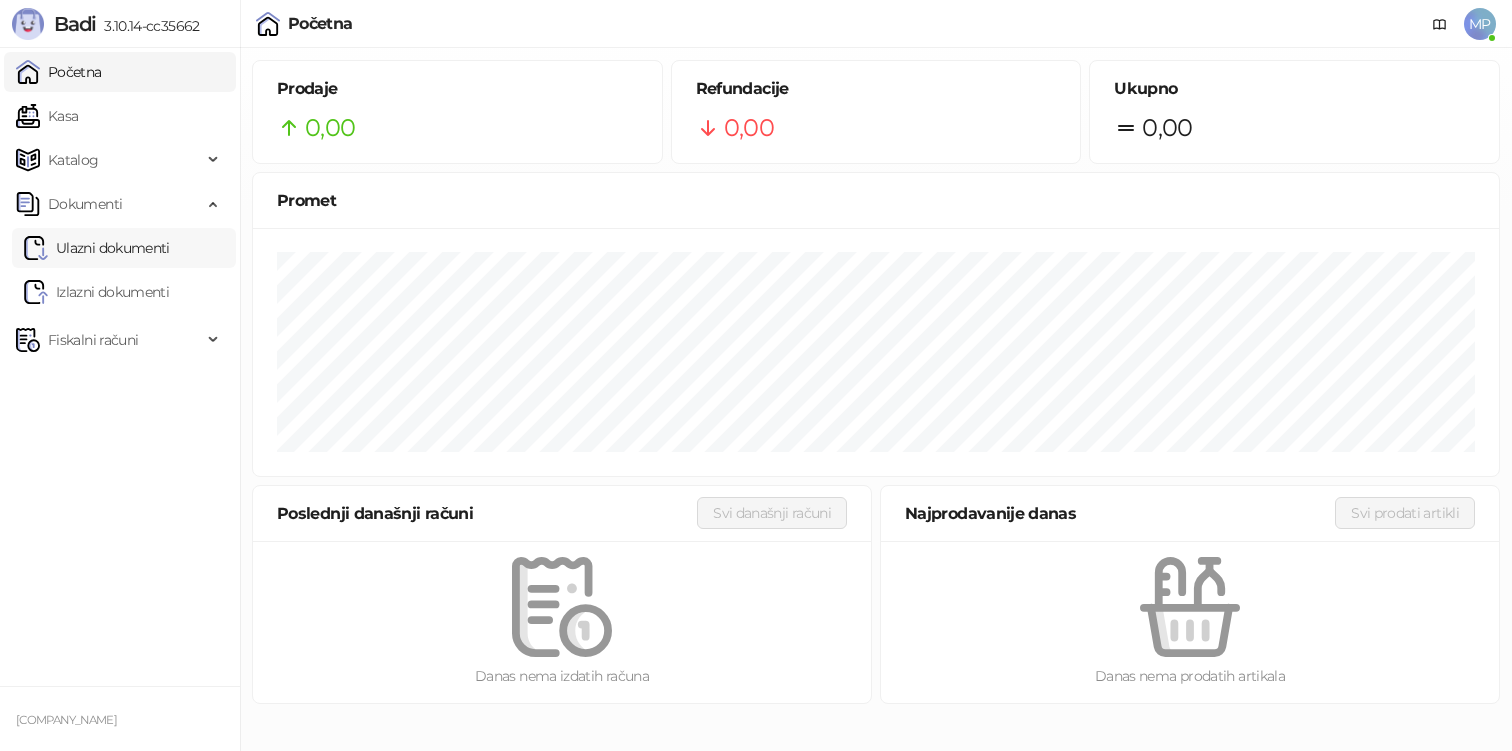 click on "Ulazni dokumenti" at bounding box center (97, 248) 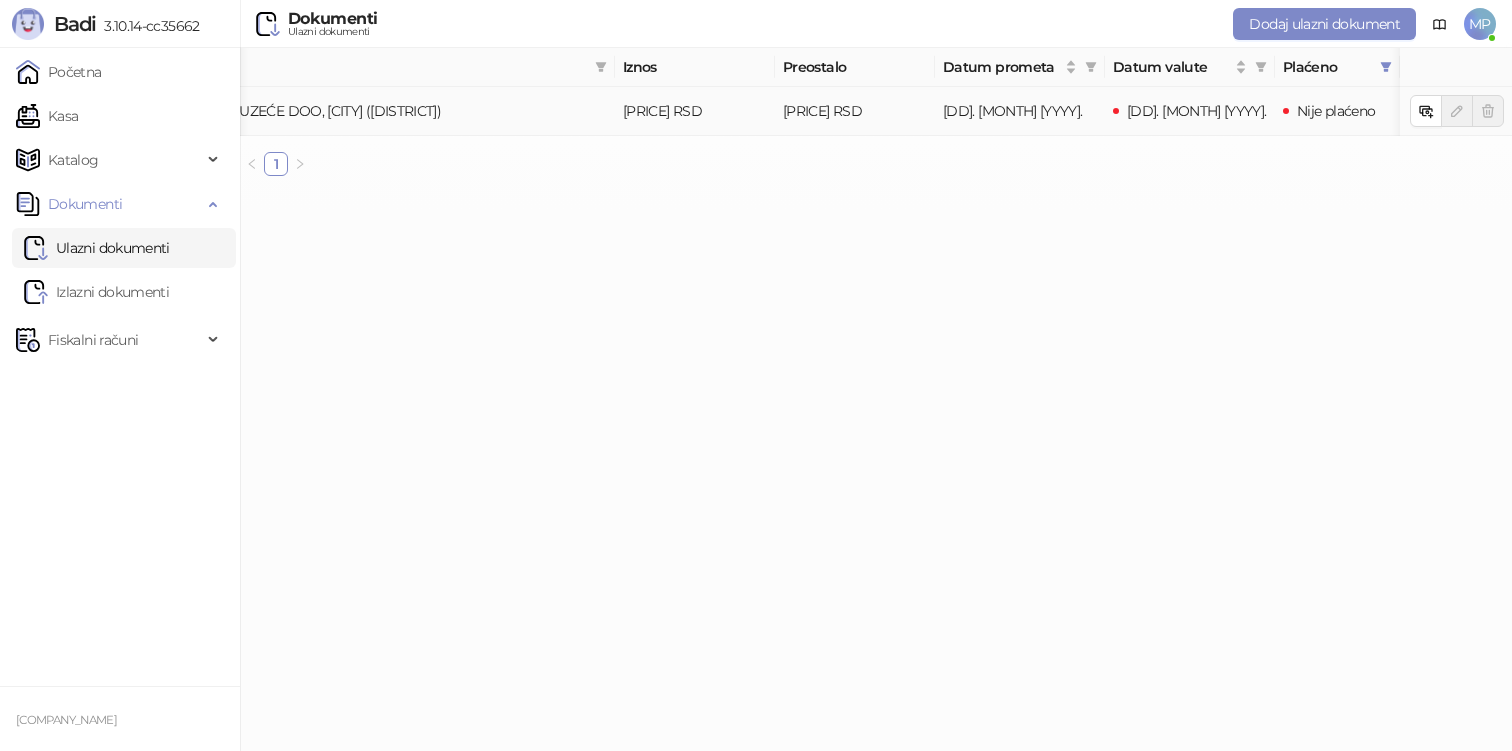 scroll, scrollTop: 0, scrollLeft: 0, axis: both 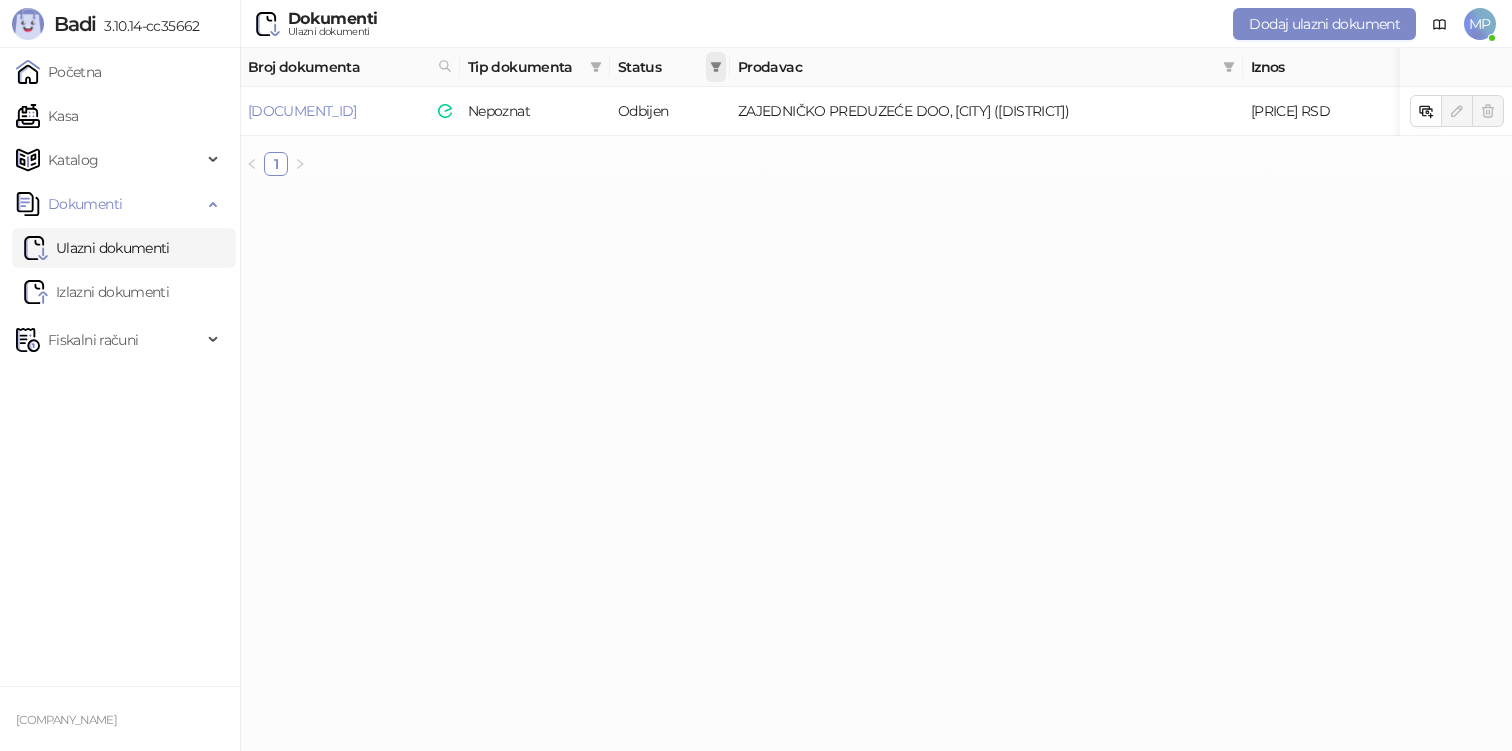 click 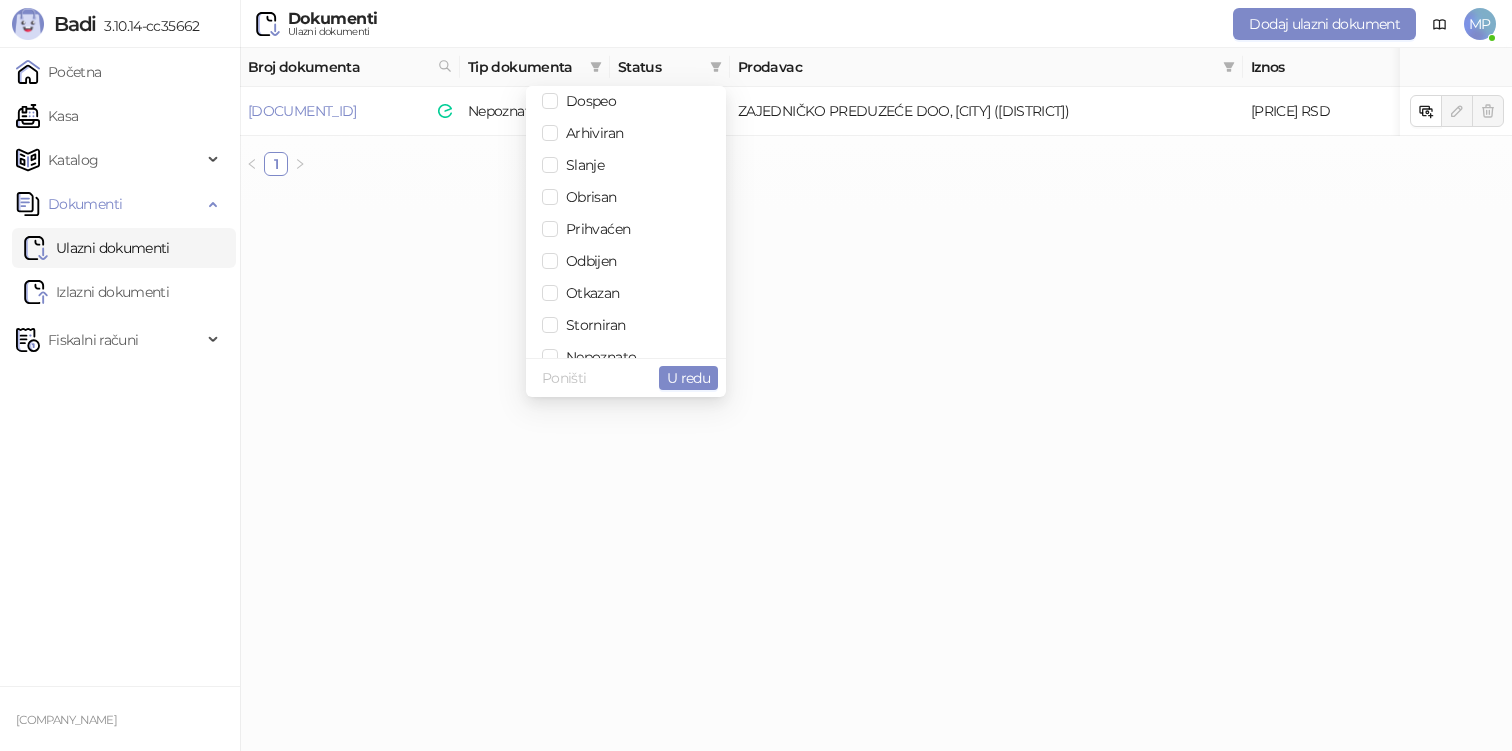 scroll, scrollTop: 216, scrollLeft: 0, axis: vertical 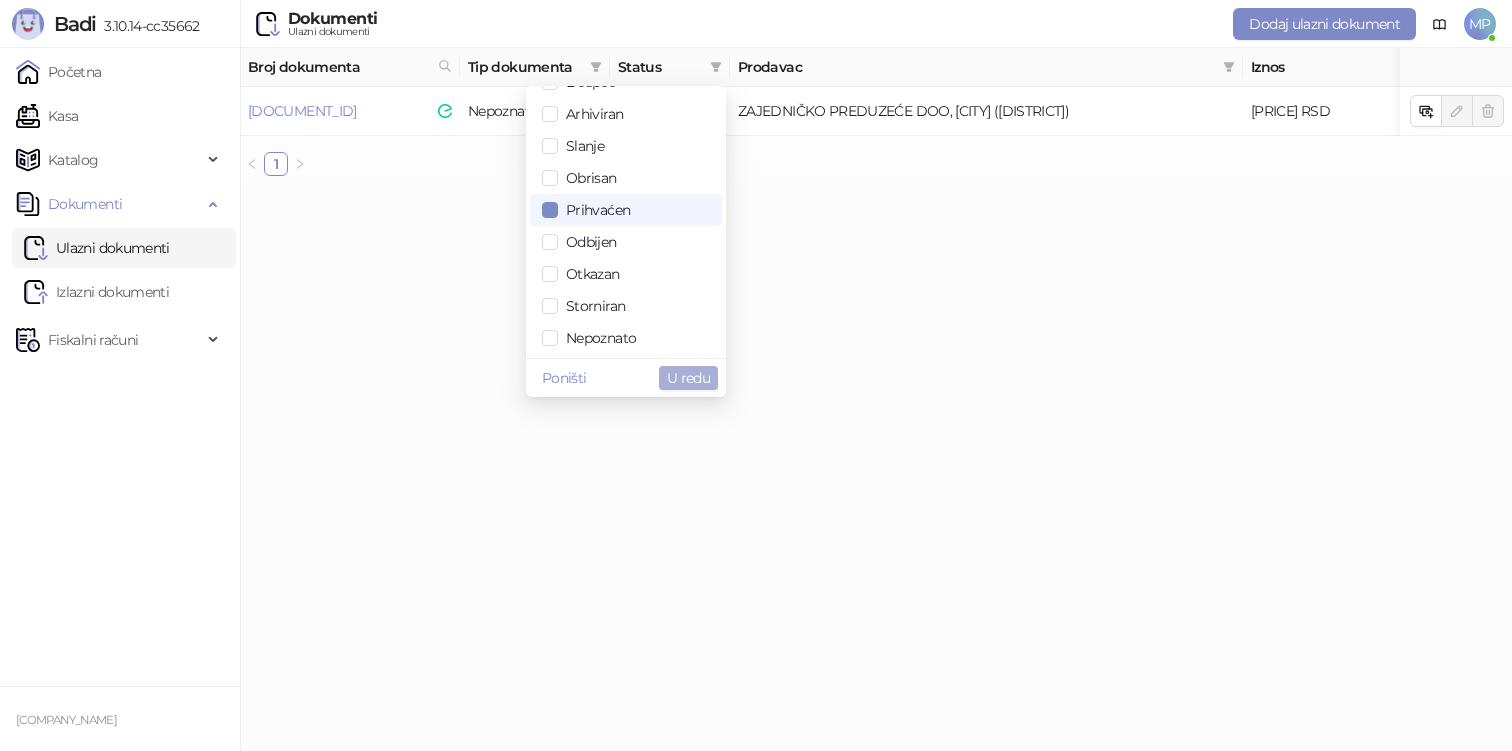 click on "U redu" at bounding box center [688, 378] 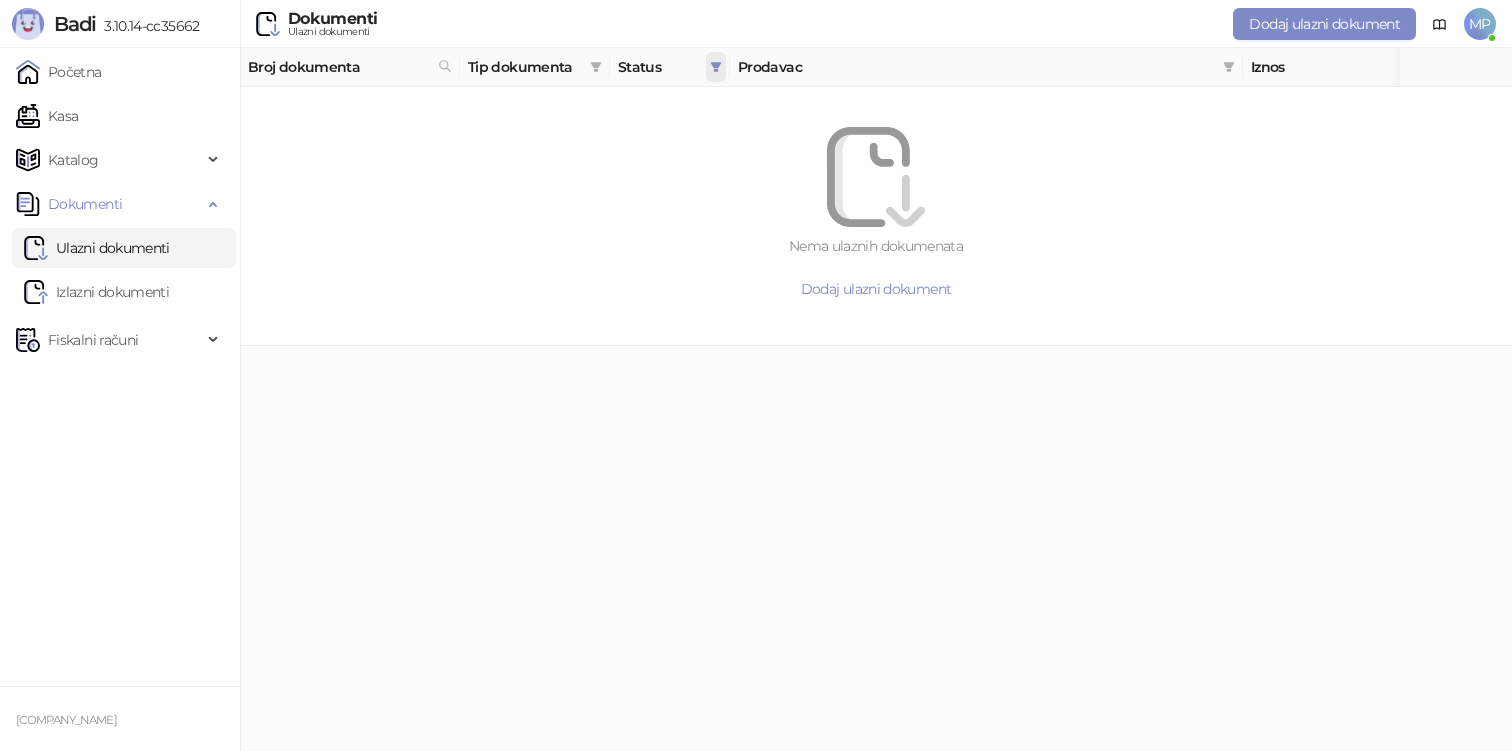 click at bounding box center [716, 67] 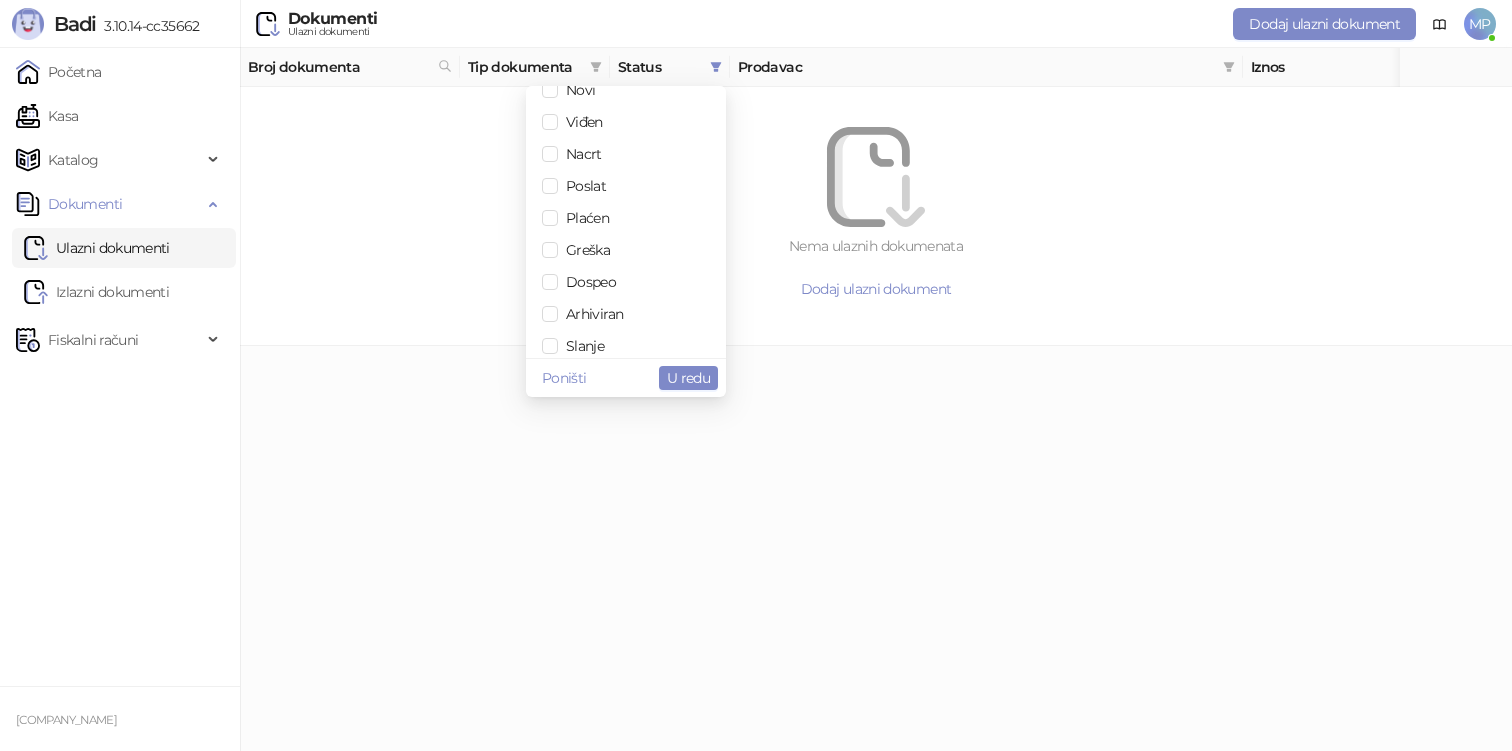 scroll, scrollTop: 0, scrollLeft: 0, axis: both 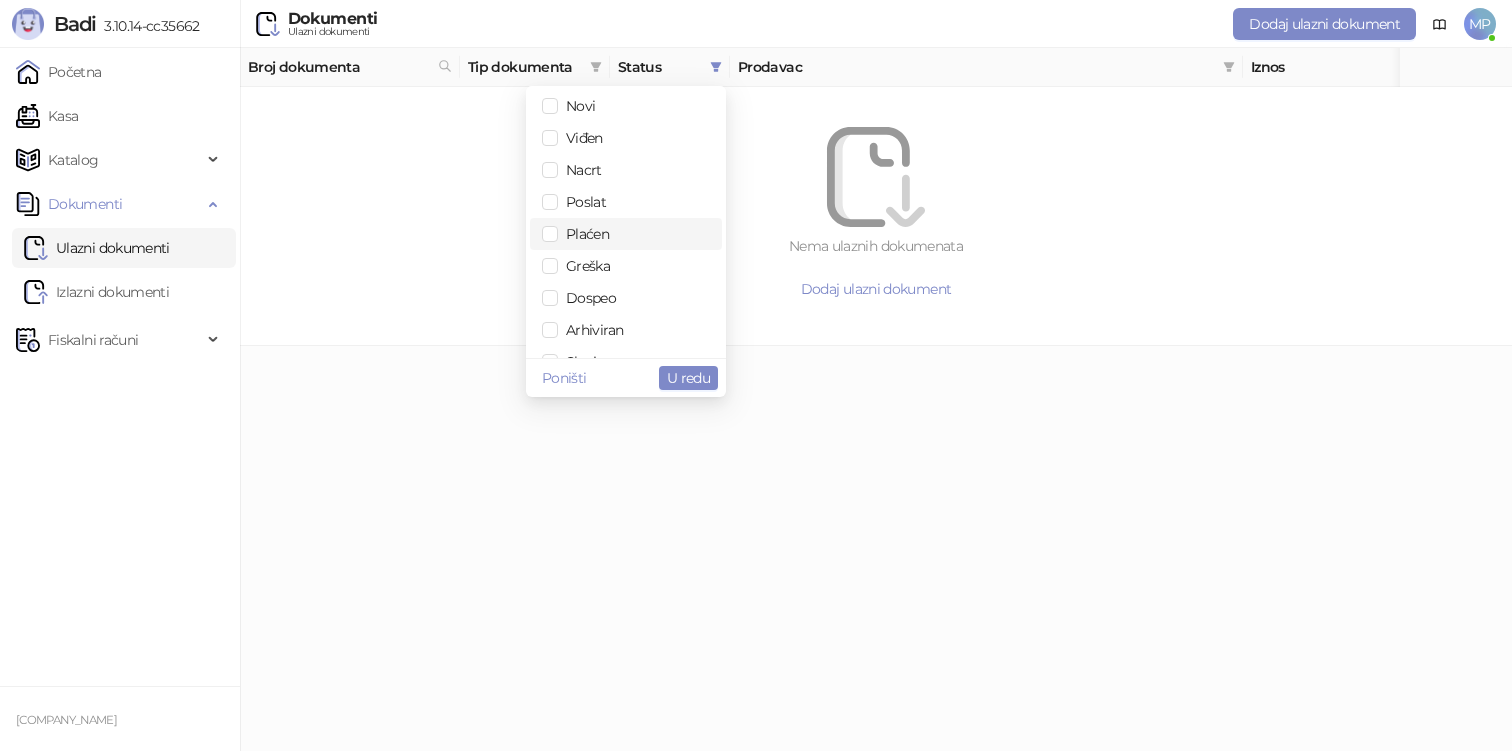 click on "Plaćen" at bounding box center [583, 234] 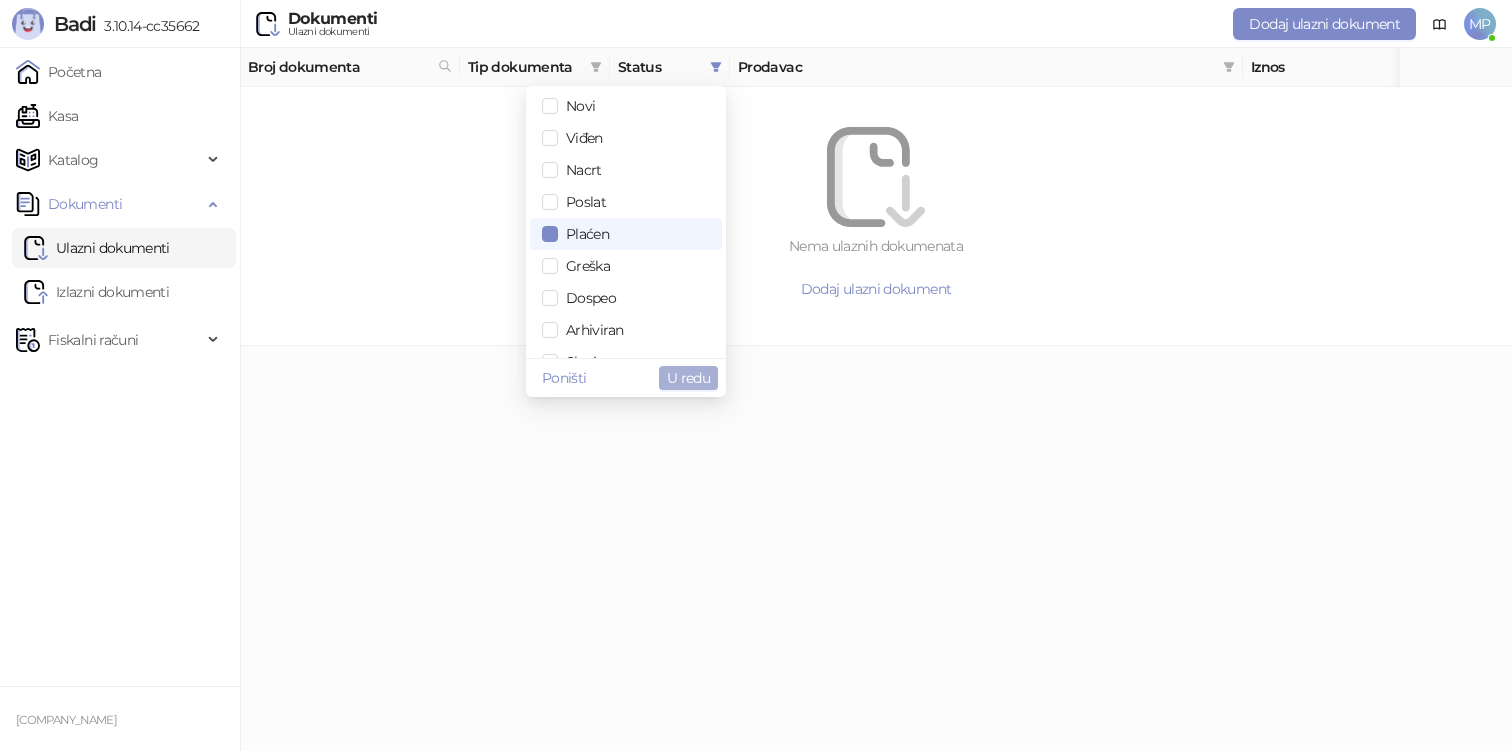 click on "U redu" at bounding box center [688, 378] 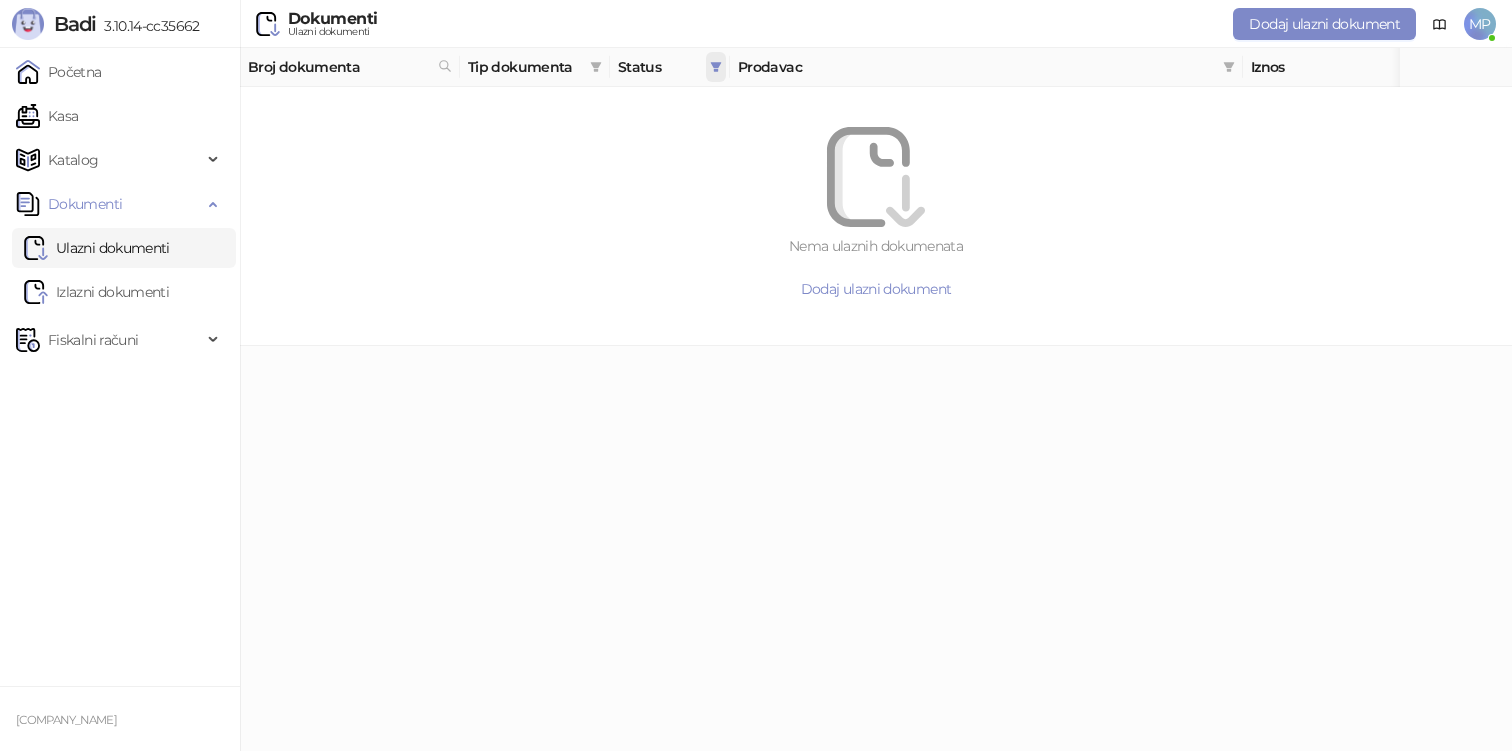 click 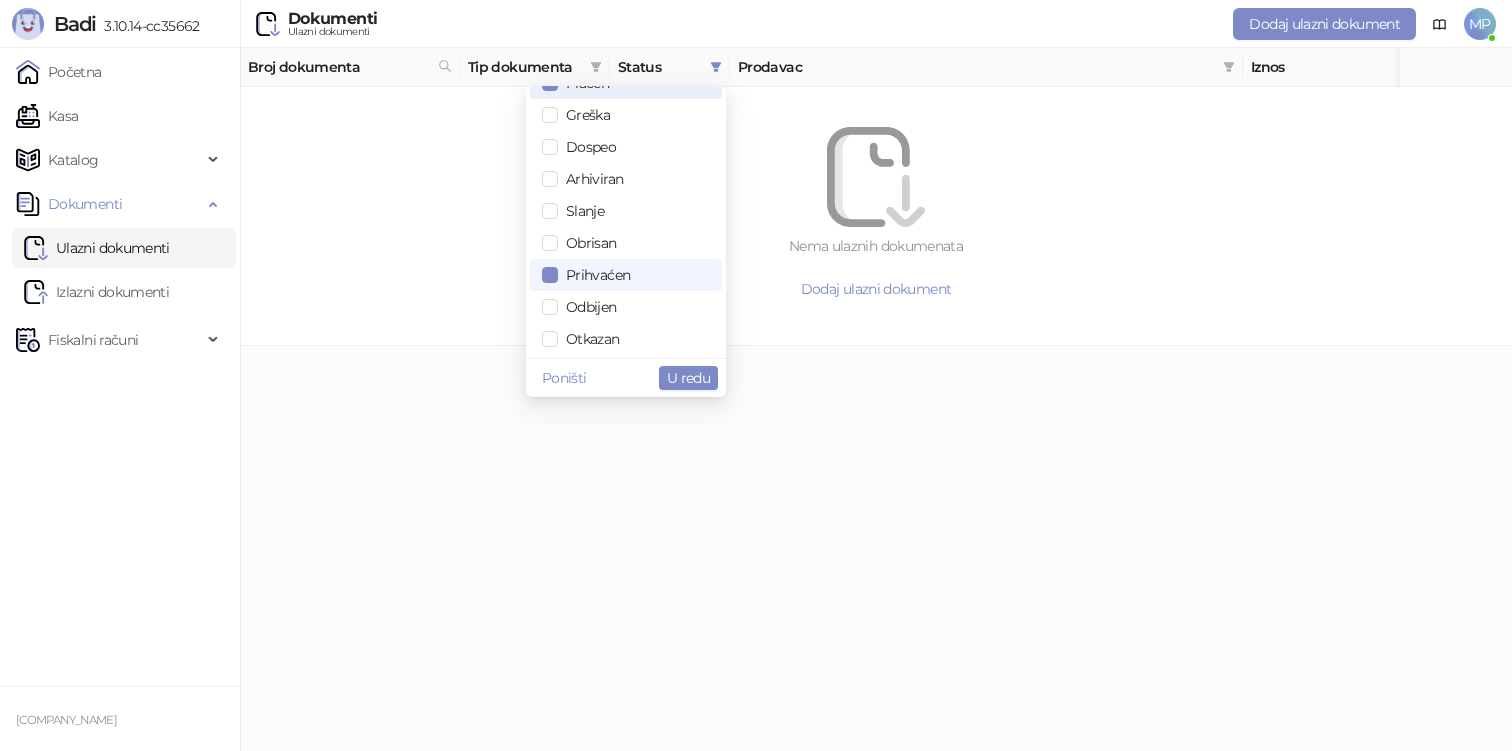 scroll, scrollTop: 216, scrollLeft: 0, axis: vertical 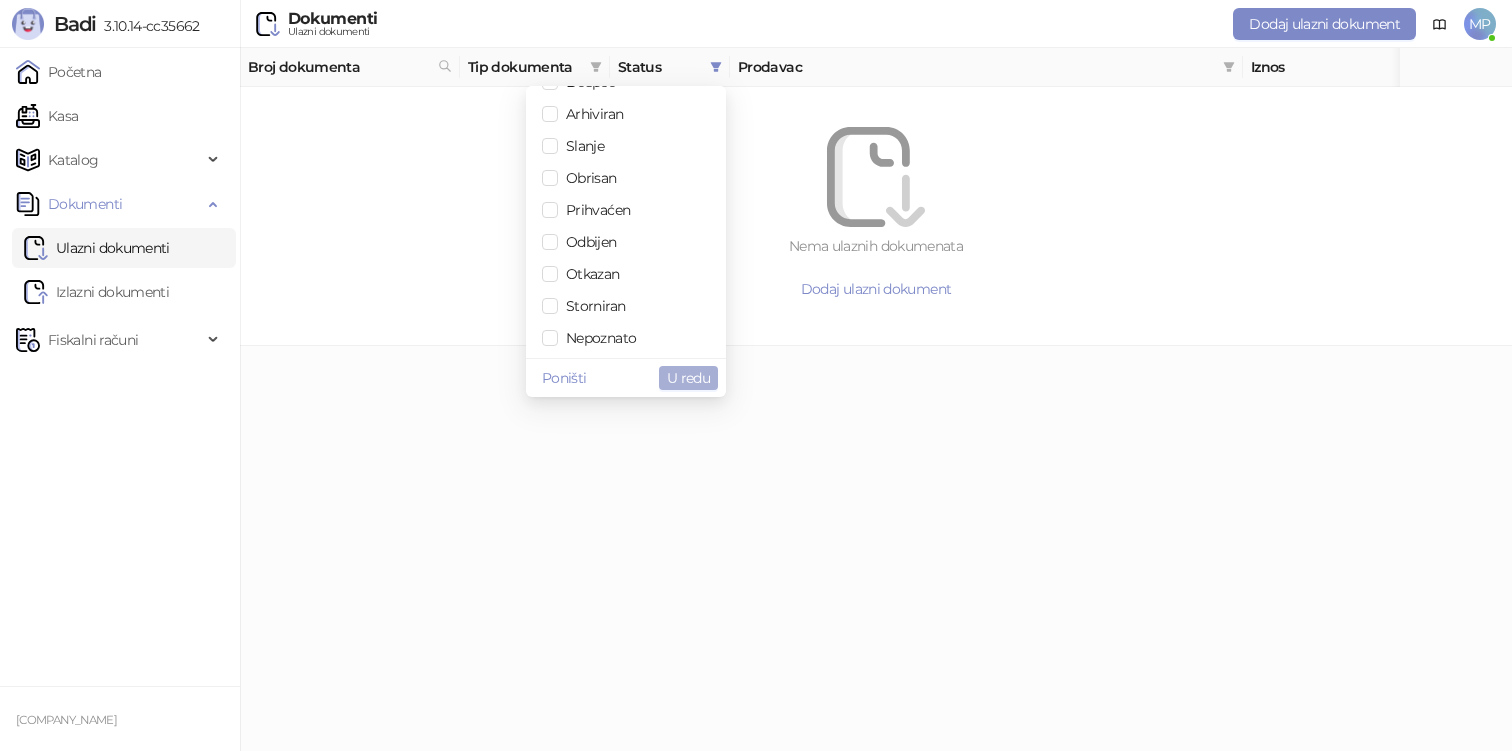 click on "U redu" at bounding box center (688, 378) 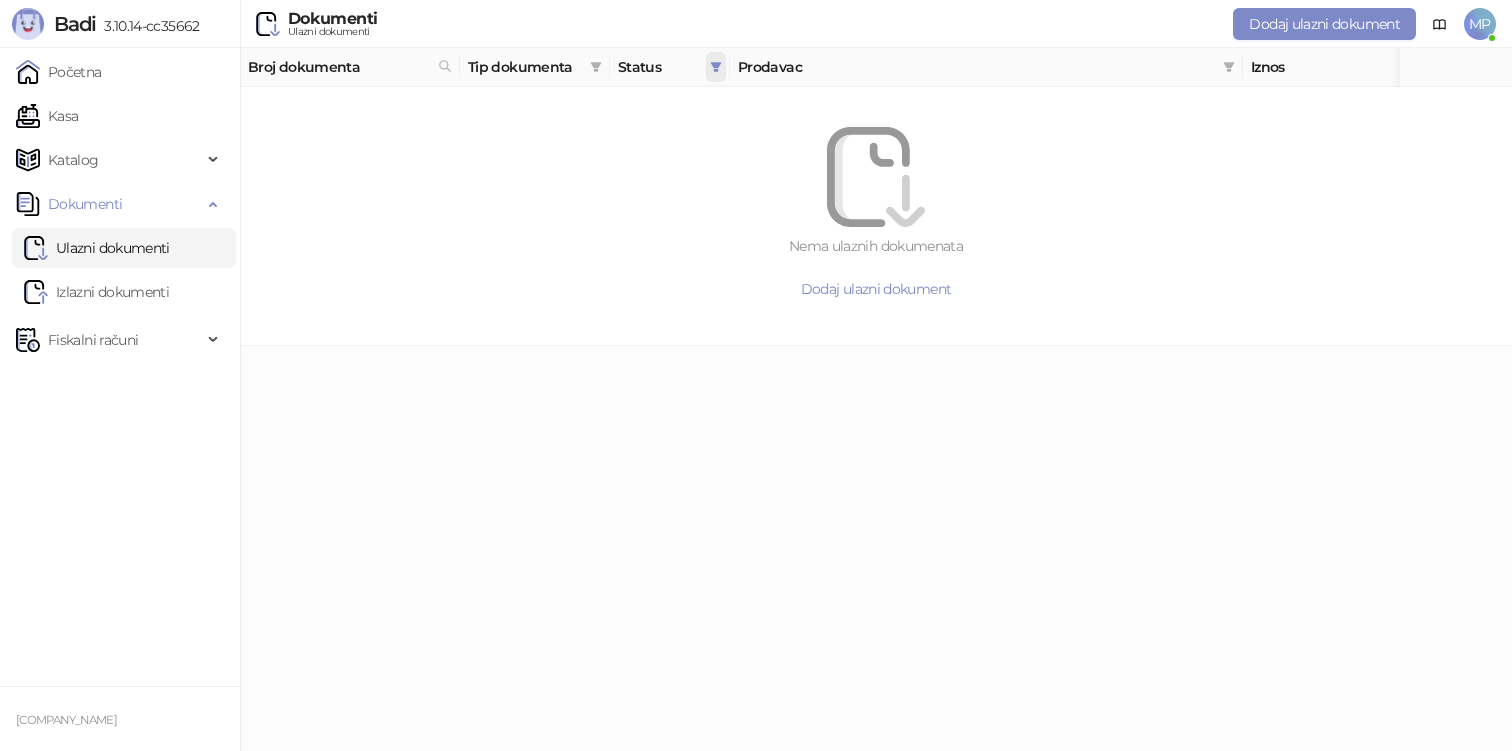 click at bounding box center (716, 67) 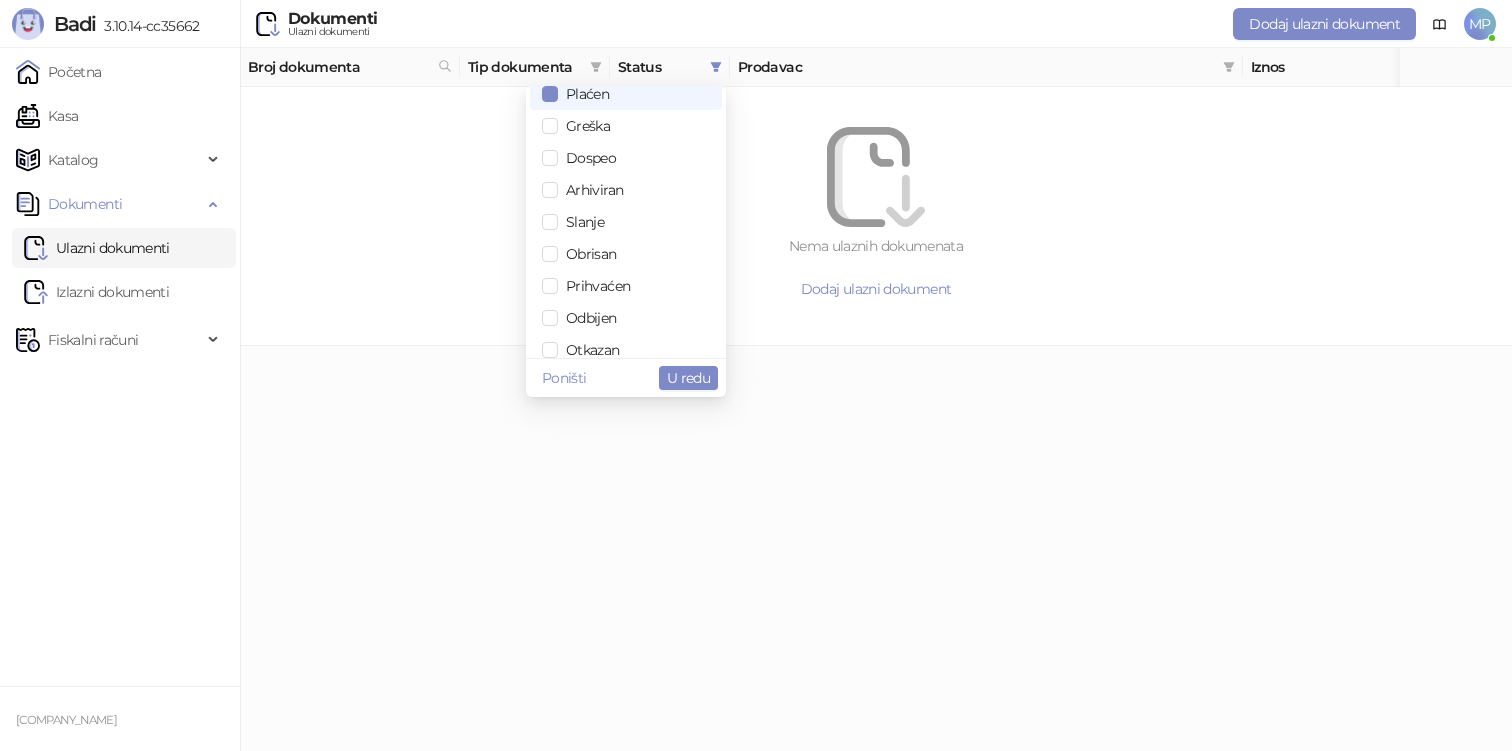 scroll, scrollTop: 0, scrollLeft: 0, axis: both 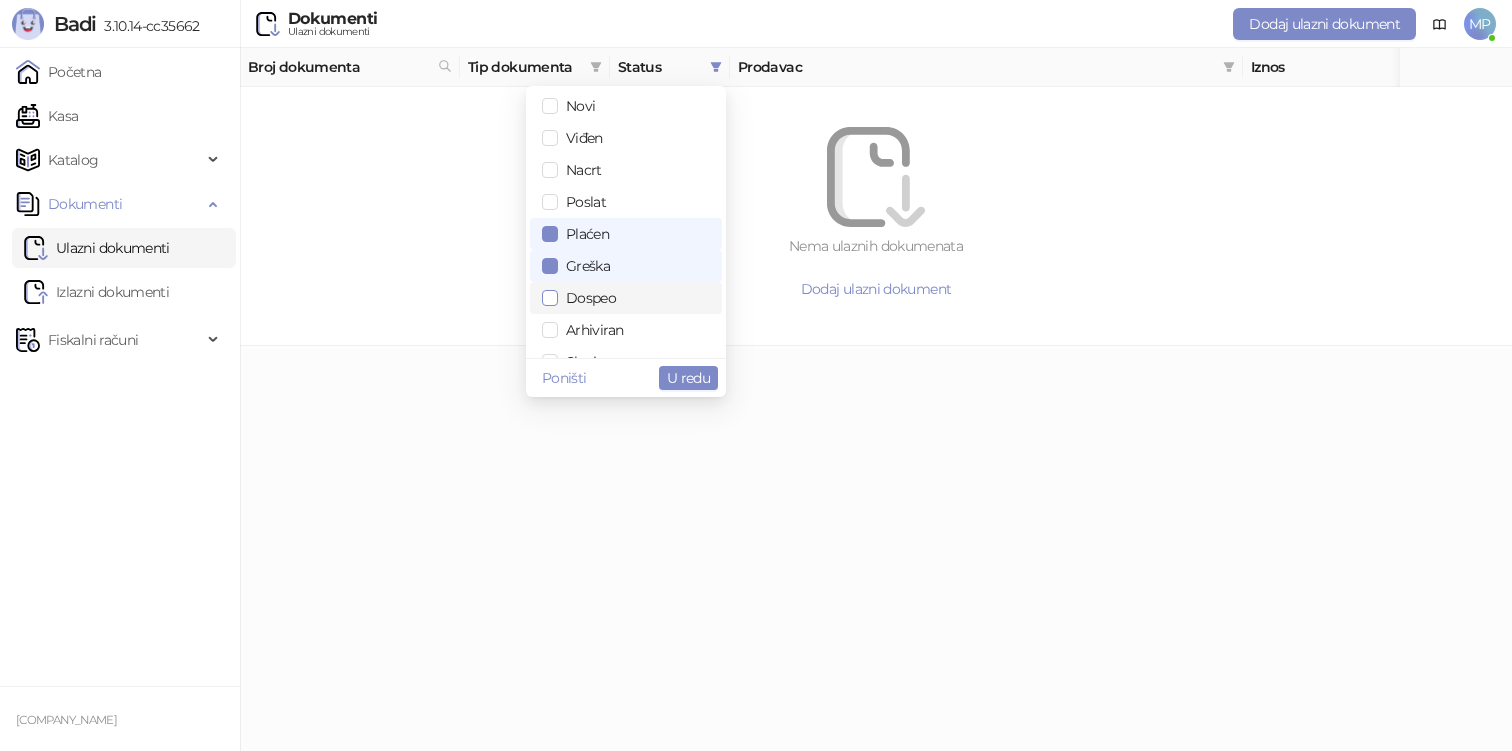 click at bounding box center [550, 298] 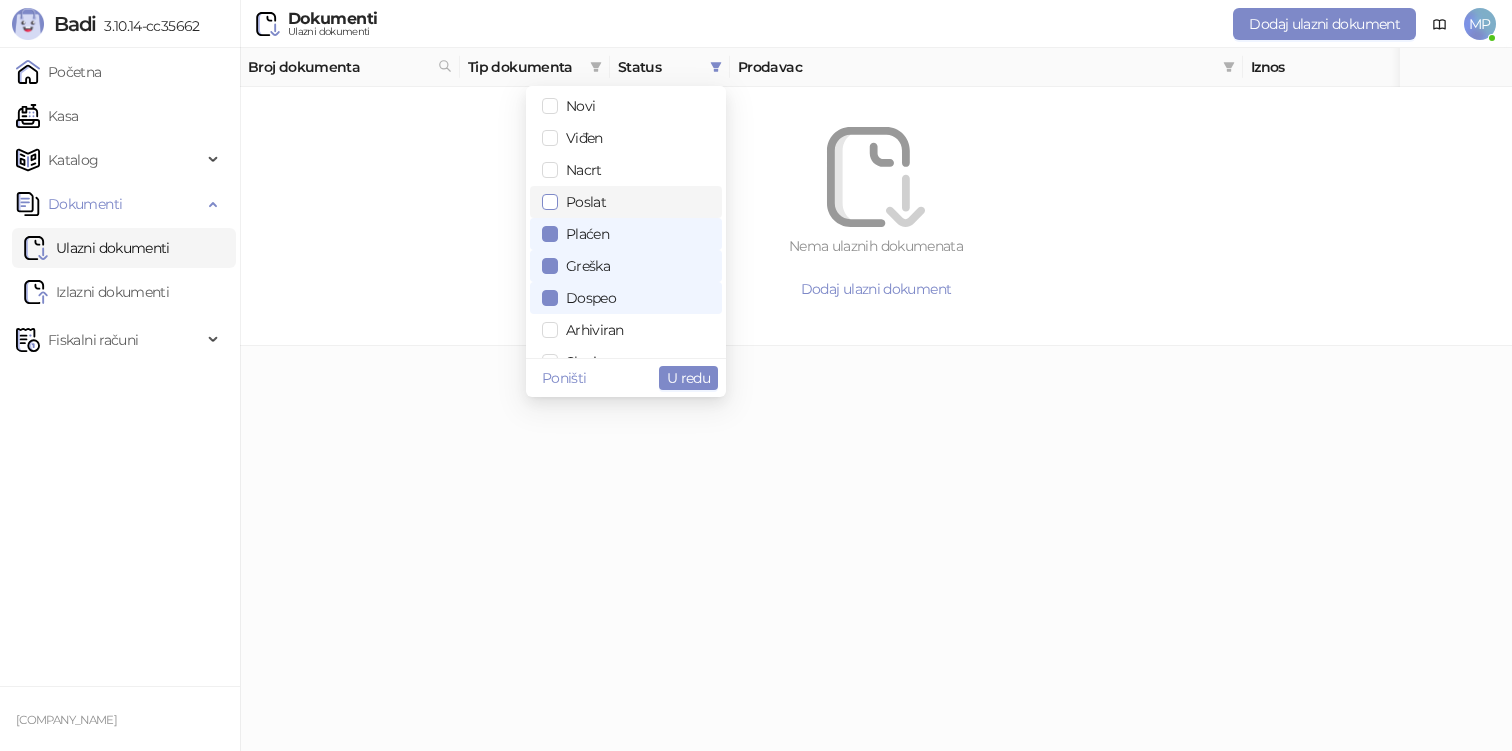 click at bounding box center (550, 202) 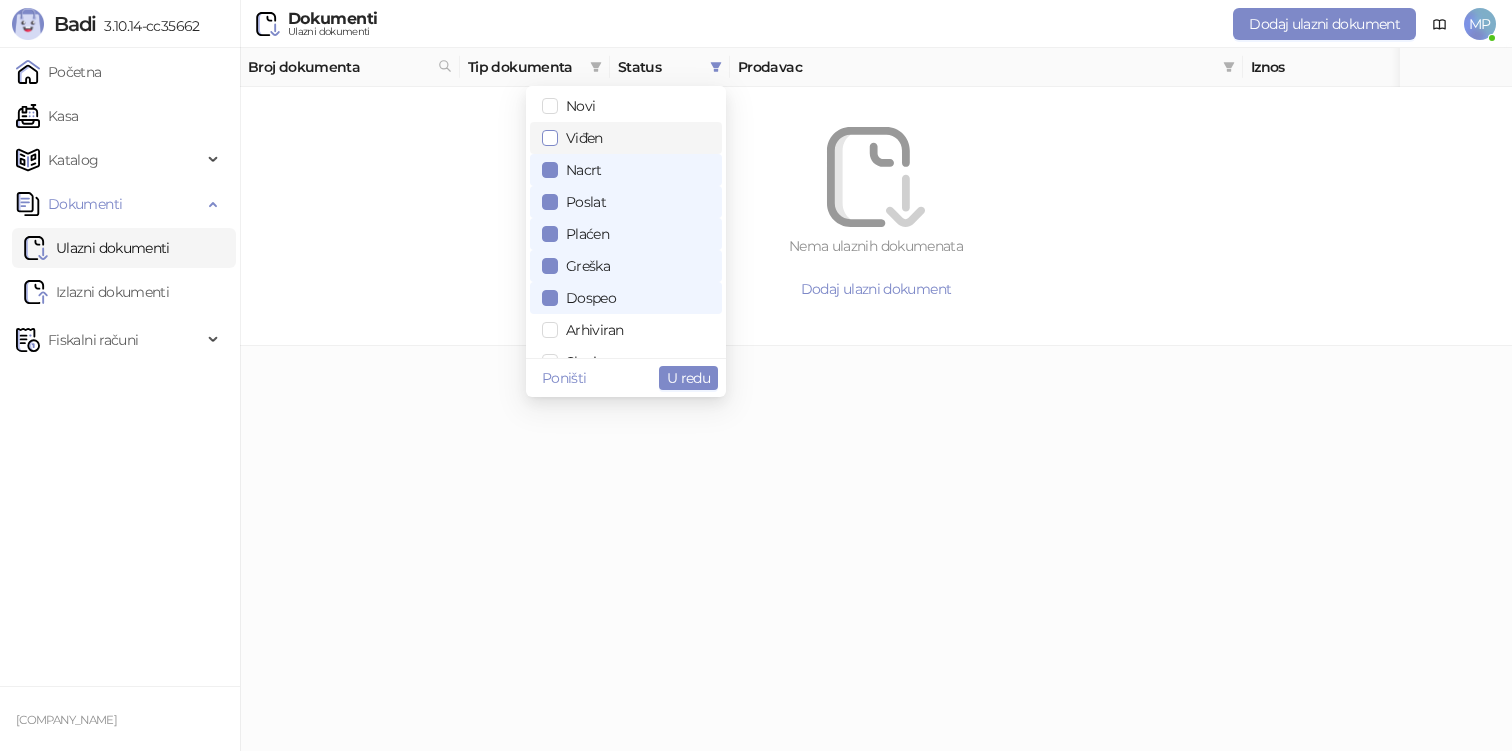 click at bounding box center (550, 138) 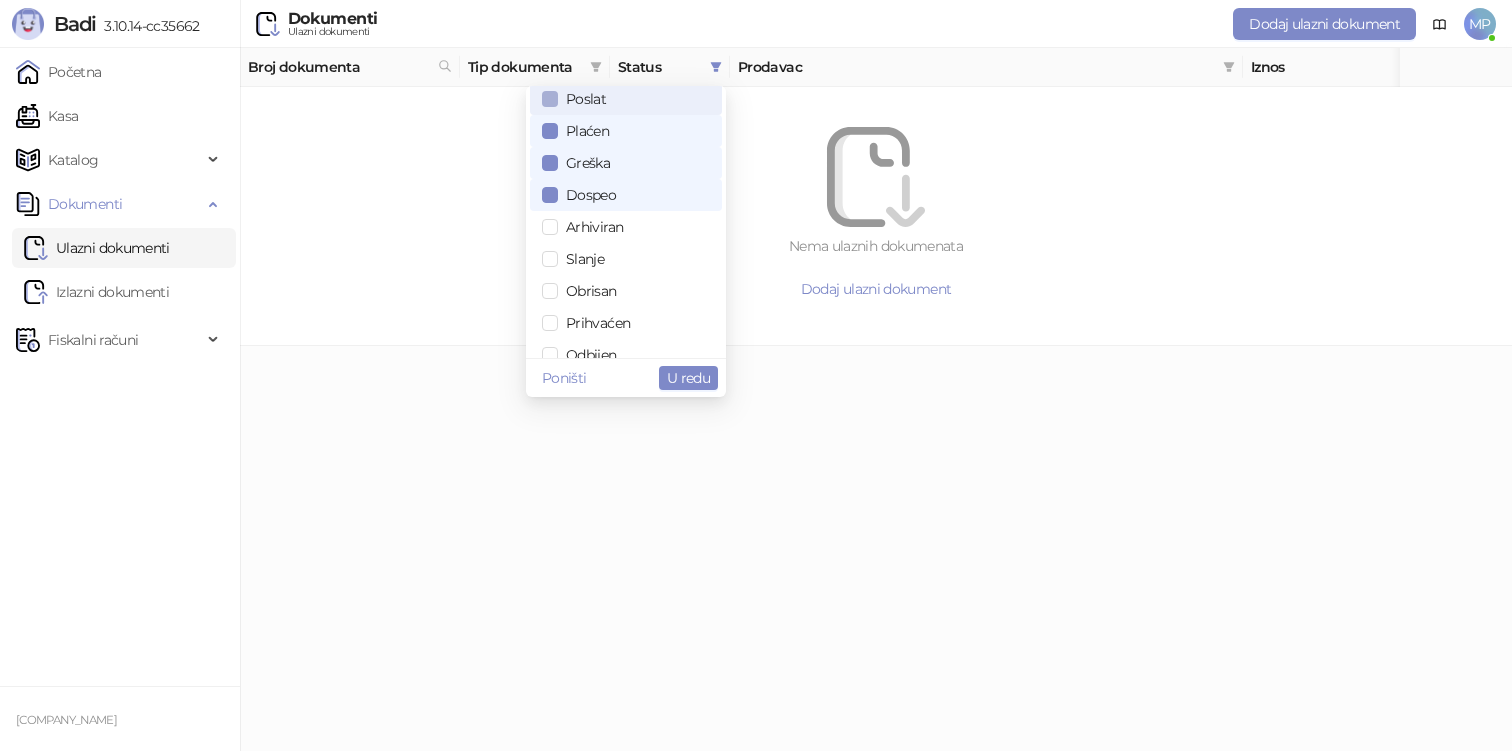 scroll, scrollTop: 108, scrollLeft: 0, axis: vertical 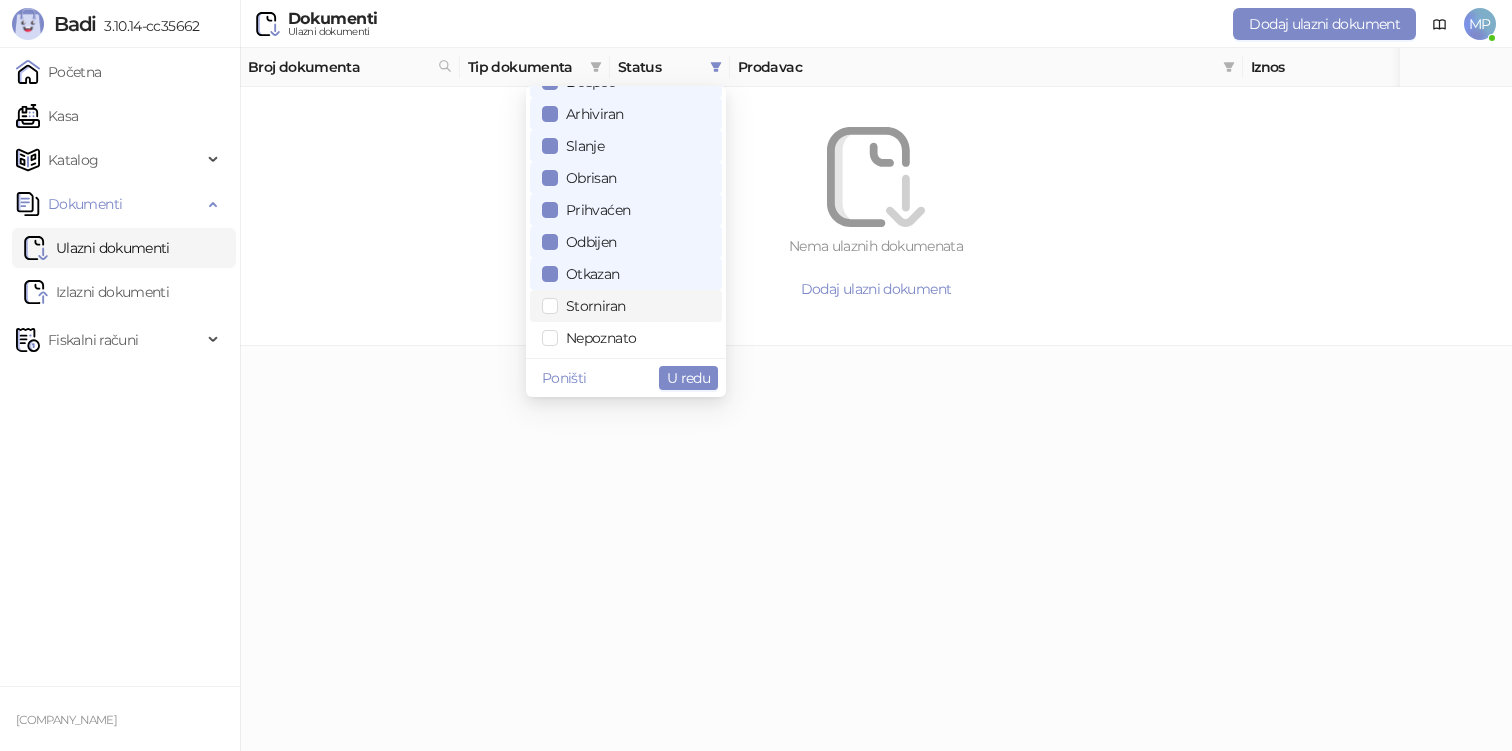 click on "Storniran" at bounding box center (626, 306) 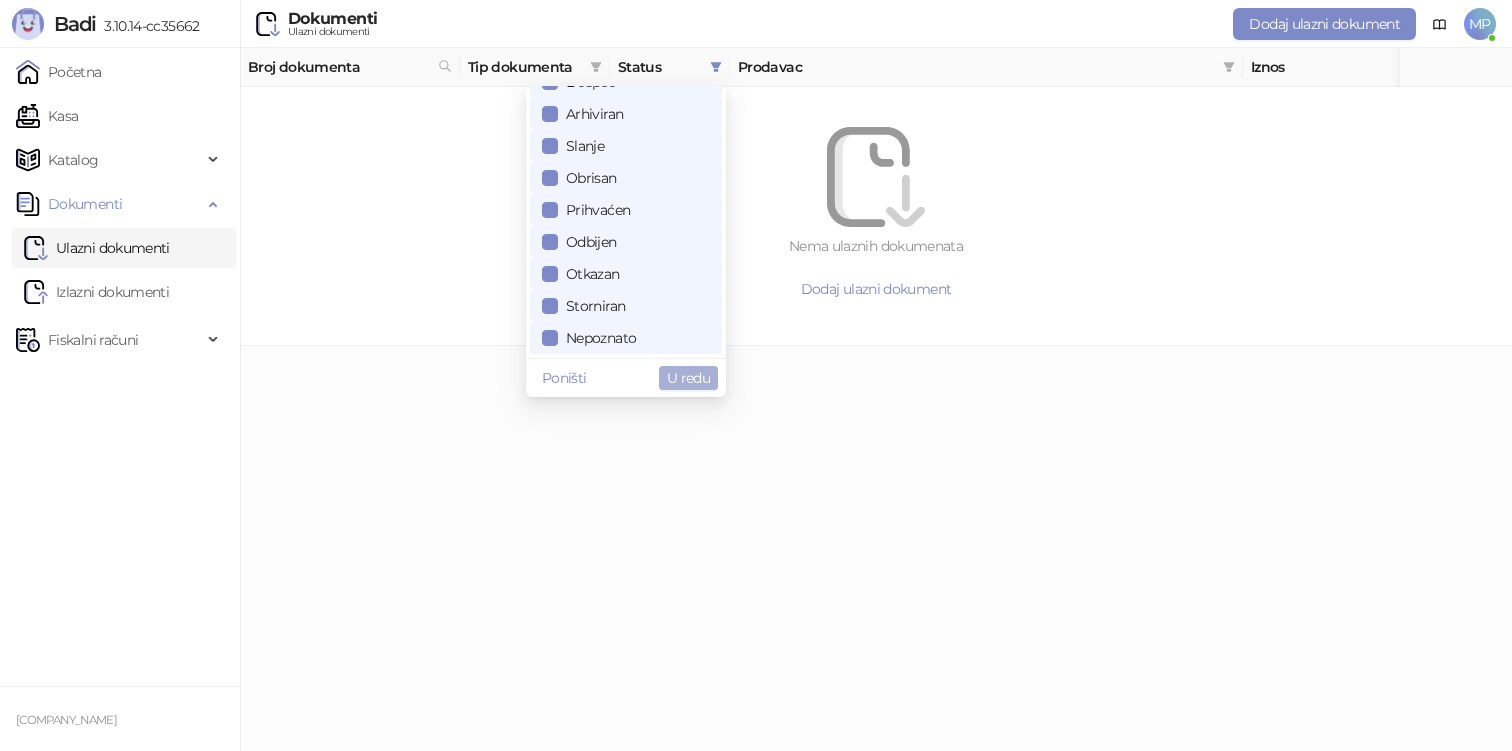click on "U redu" at bounding box center [688, 378] 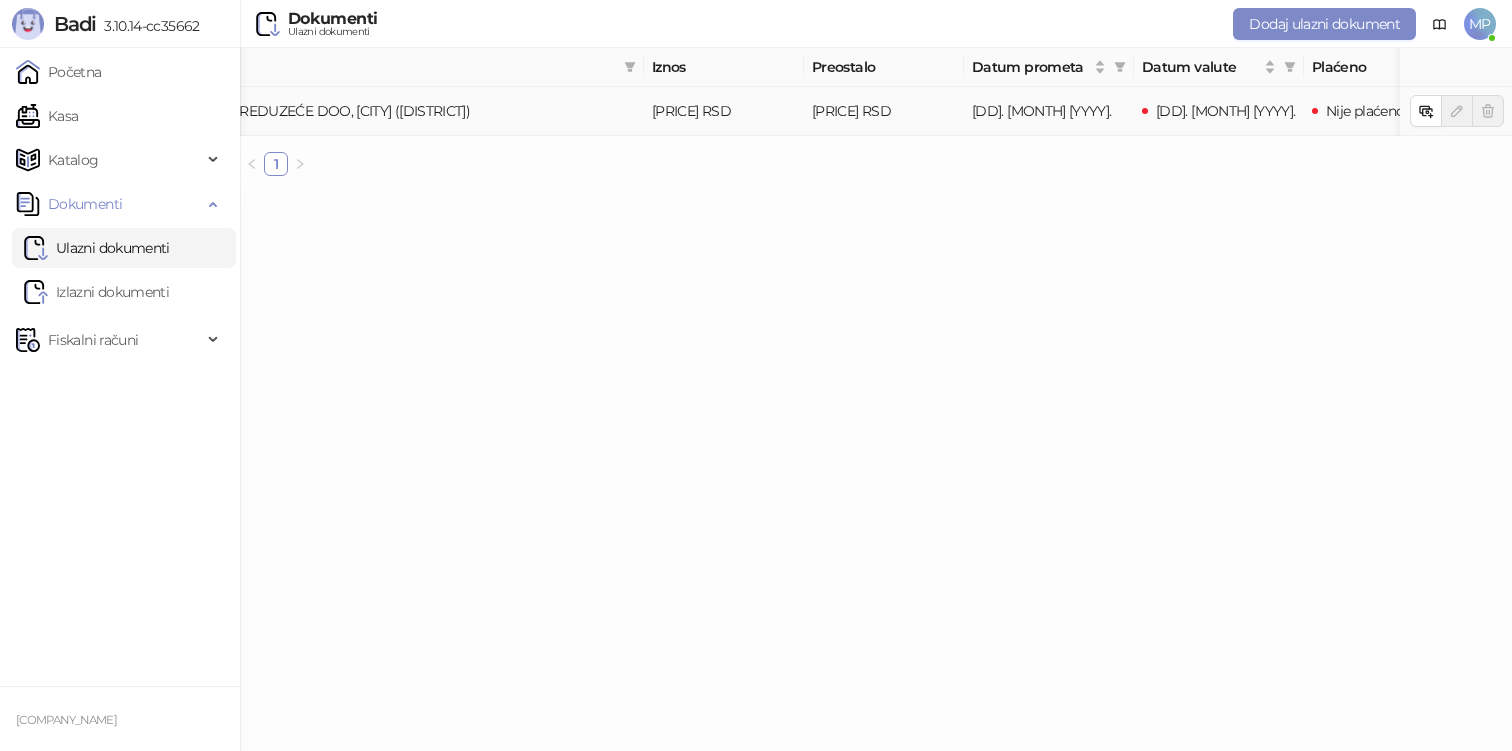 scroll, scrollTop: 0, scrollLeft: 628, axis: horizontal 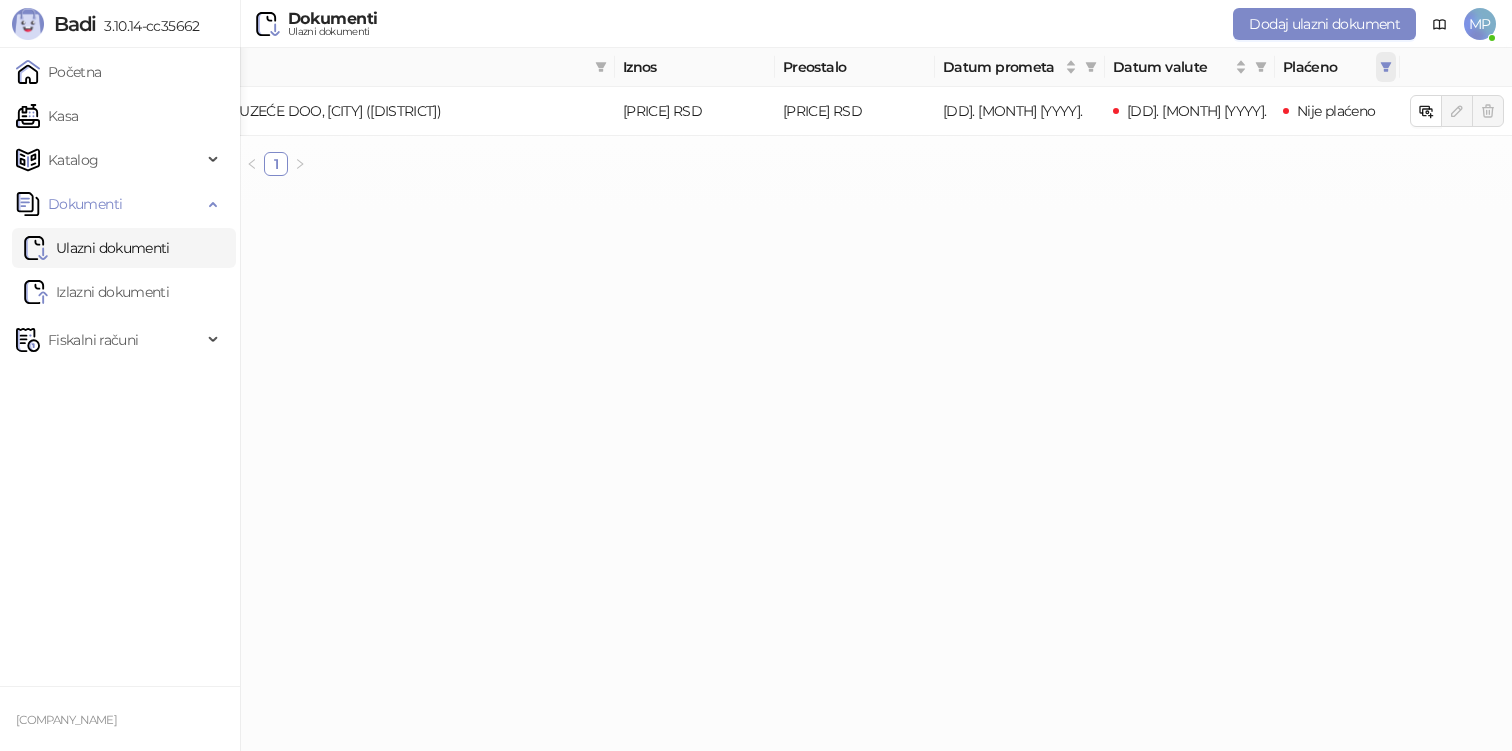 click 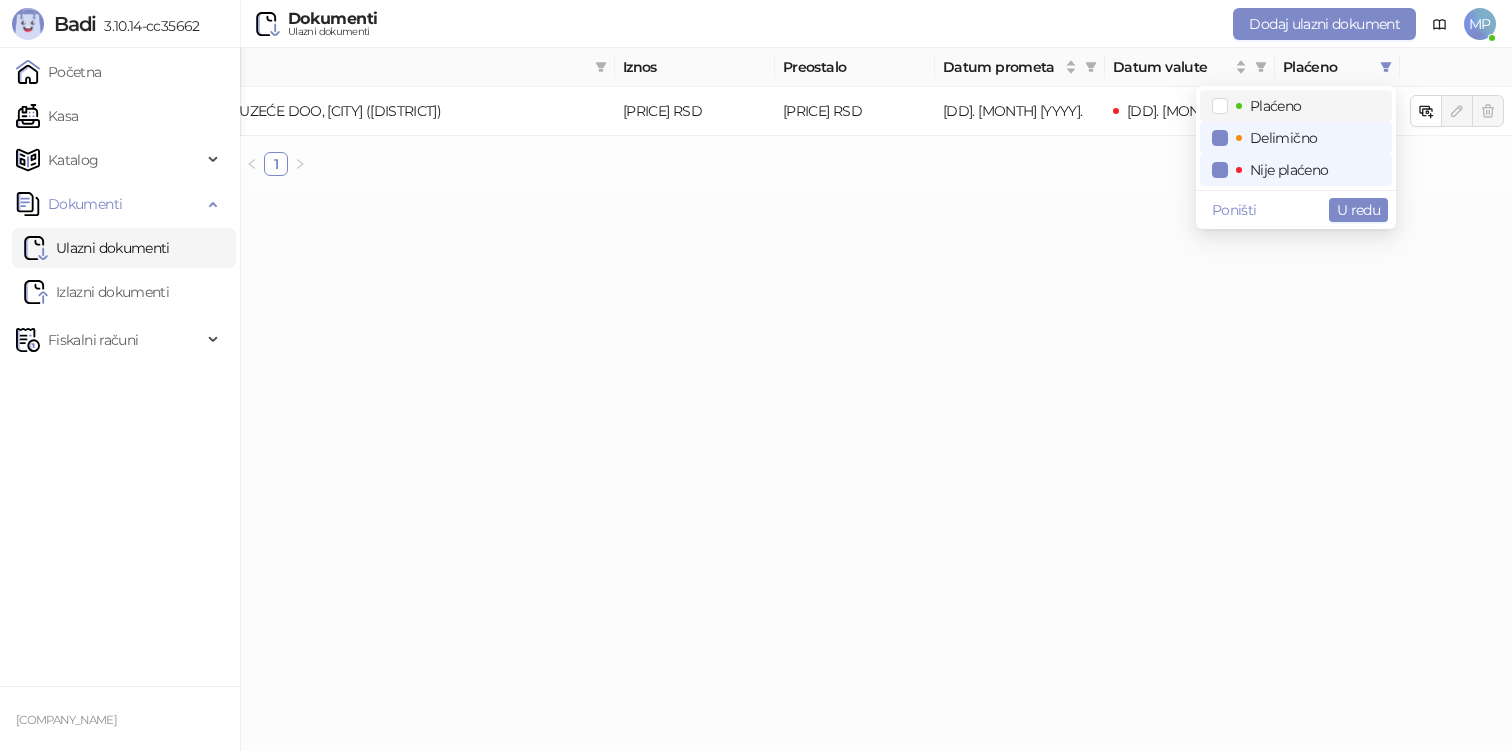 click on "Plaćeno" at bounding box center (1276, 106) 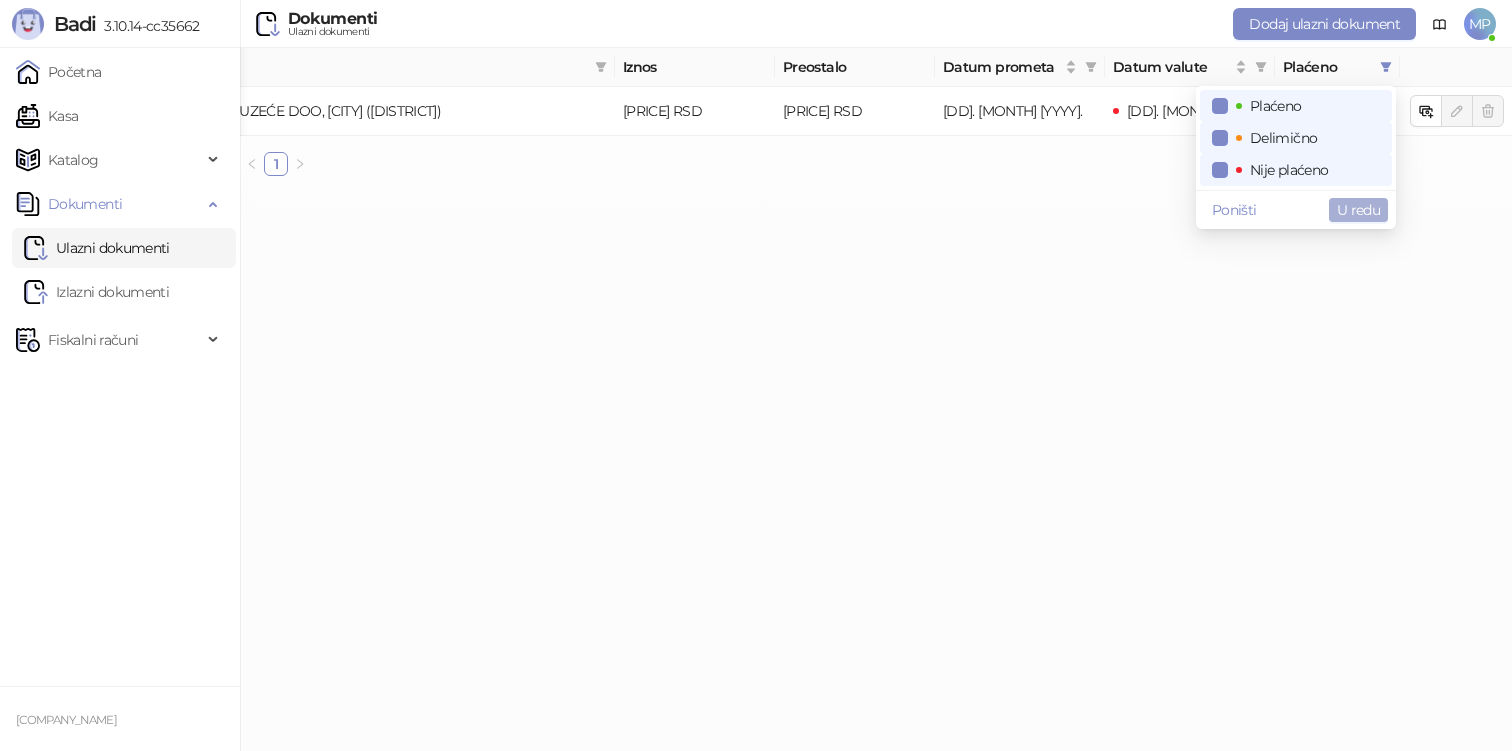 click on "U redu" at bounding box center (1358, 210) 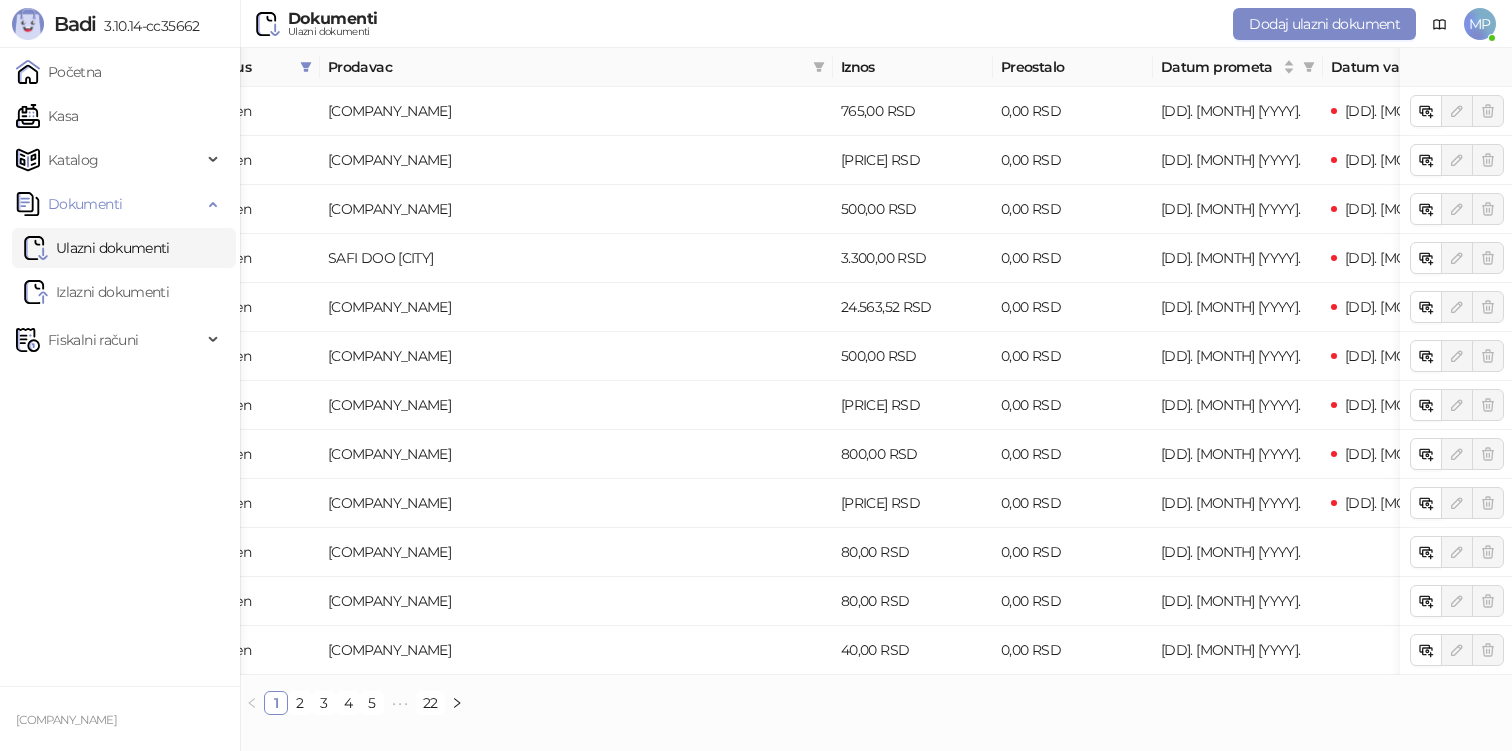 scroll, scrollTop: 0, scrollLeft: 628, axis: horizontal 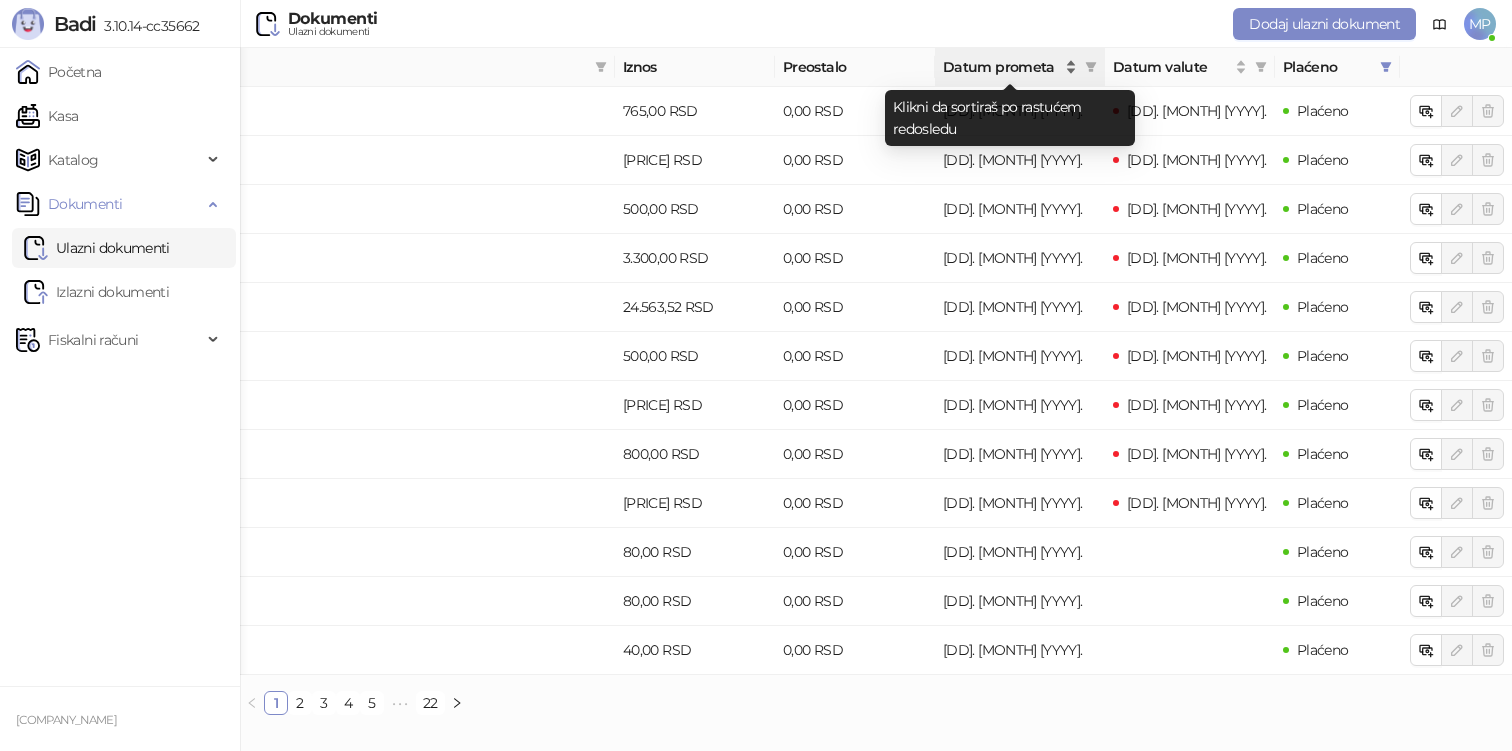 click on "Datum prometa" at bounding box center (1002, 67) 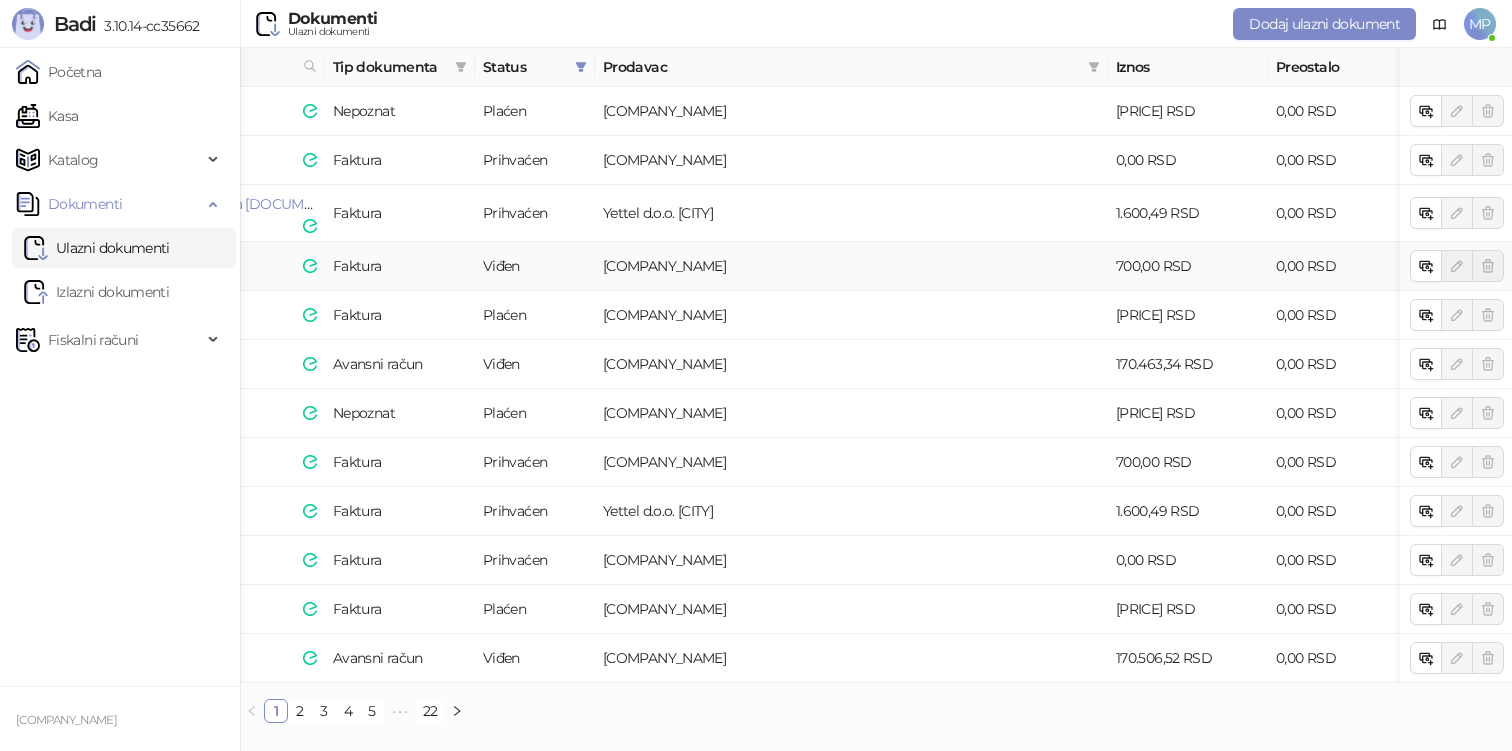scroll, scrollTop: 0, scrollLeft: 0, axis: both 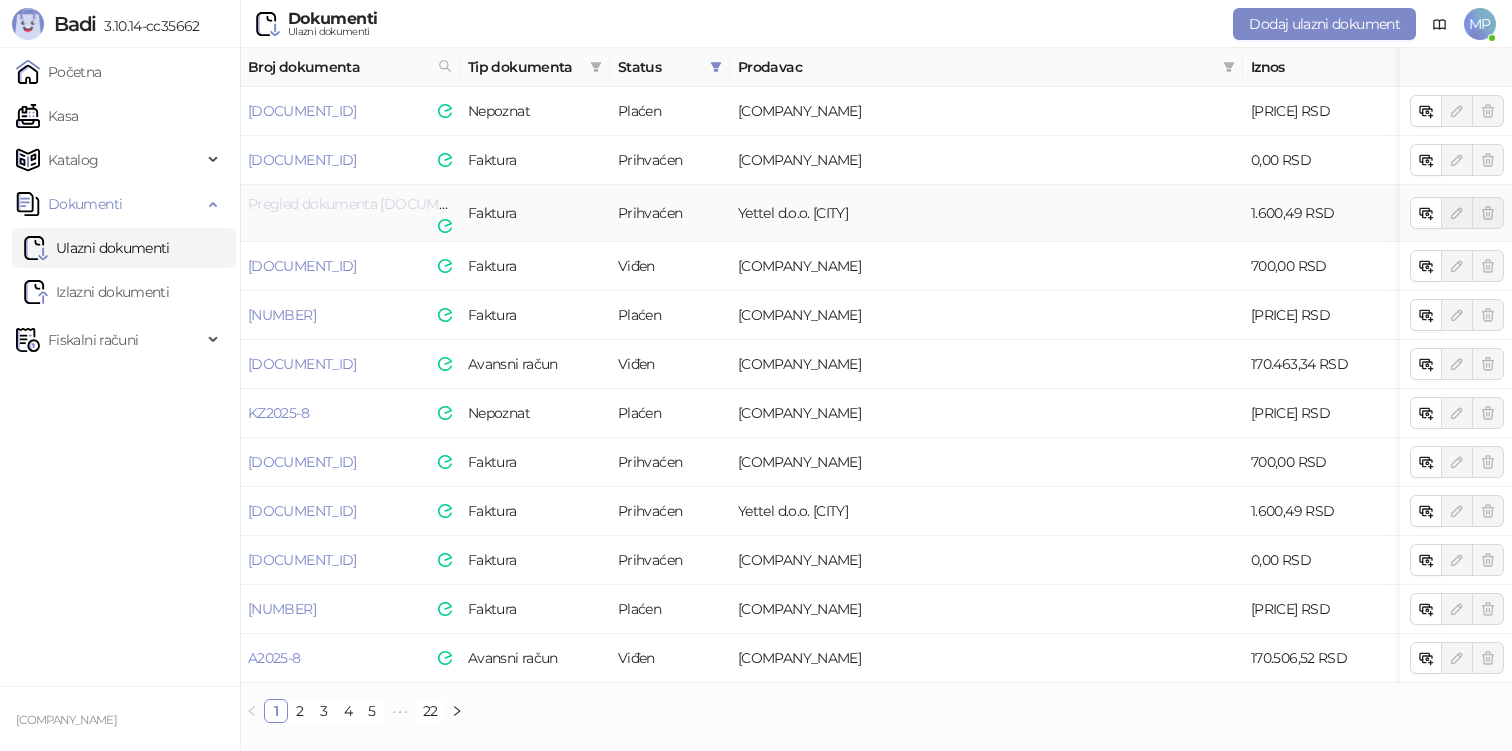 click on "73-81419913-2506" at bounding box center (368, 204) 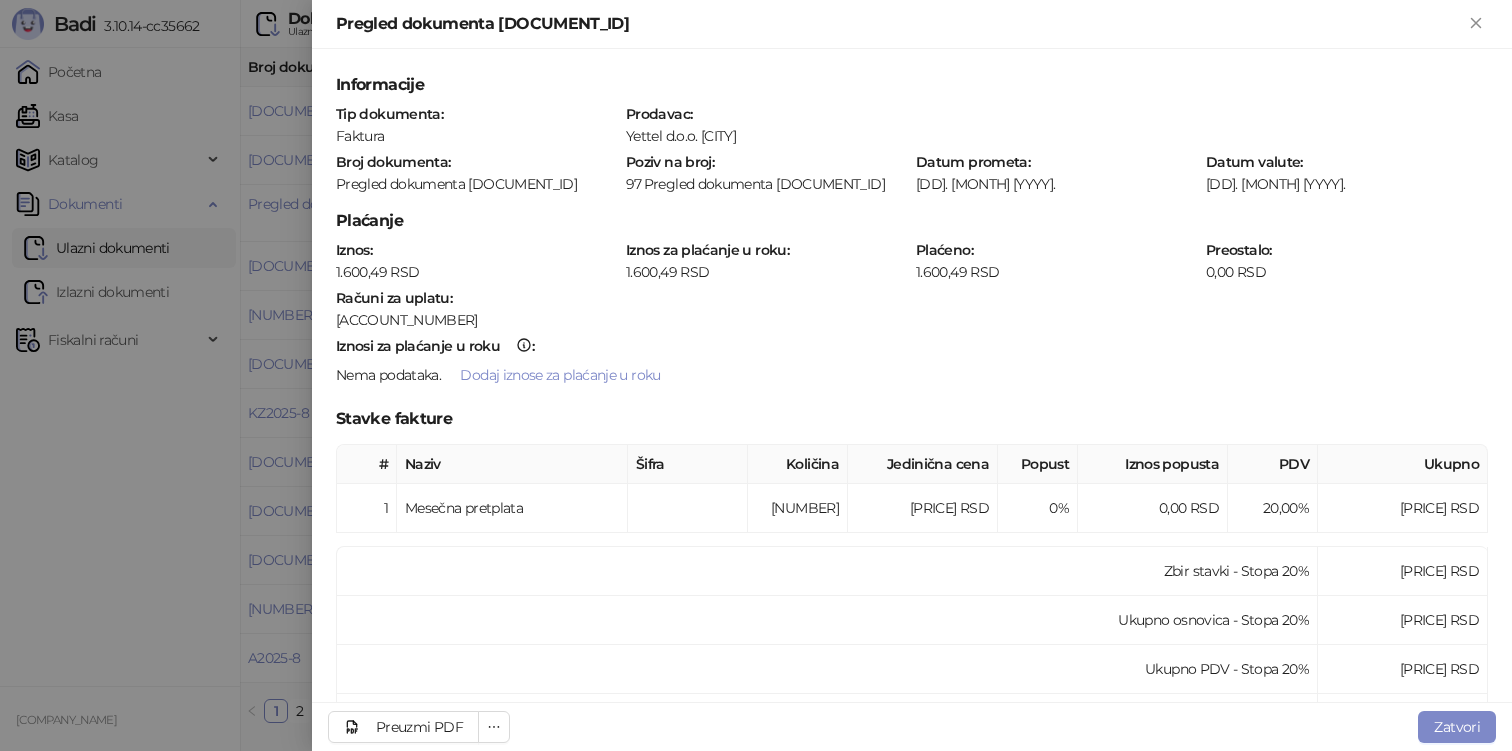 scroll, scrollTop: 38, scrollLeft: 0, axis: vertical 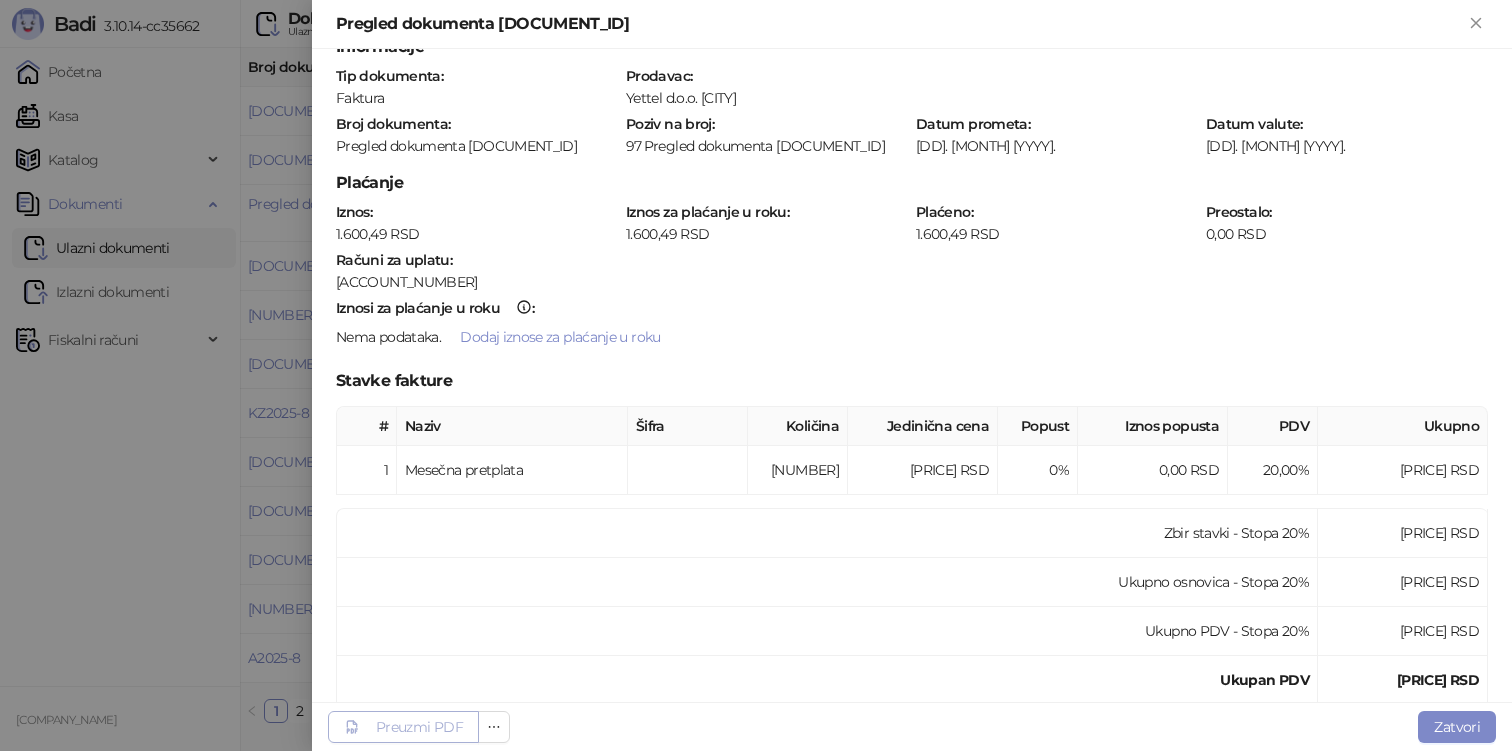 click on "Preuzmi PDF" at bounding box center [419, 727] 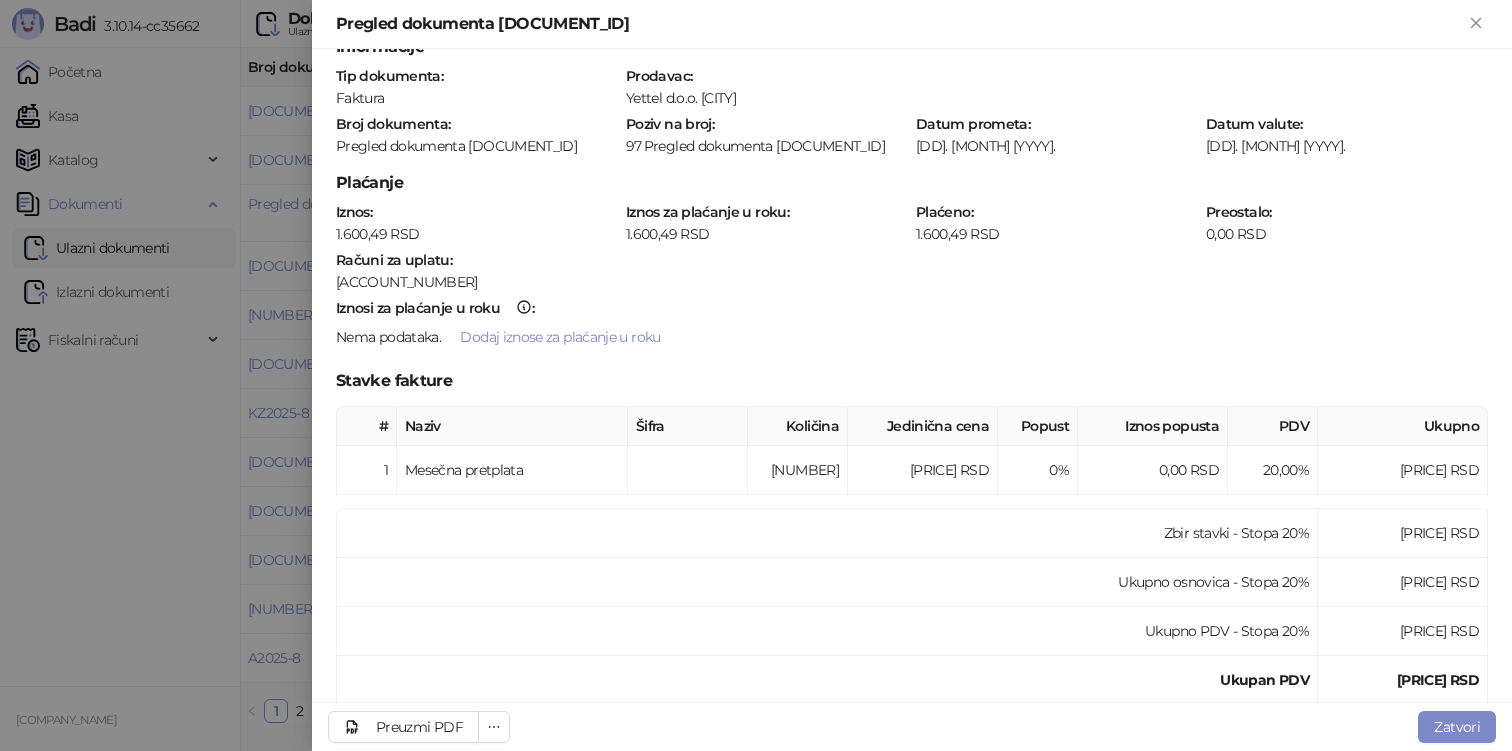 click at bounding box center (756, 375) 